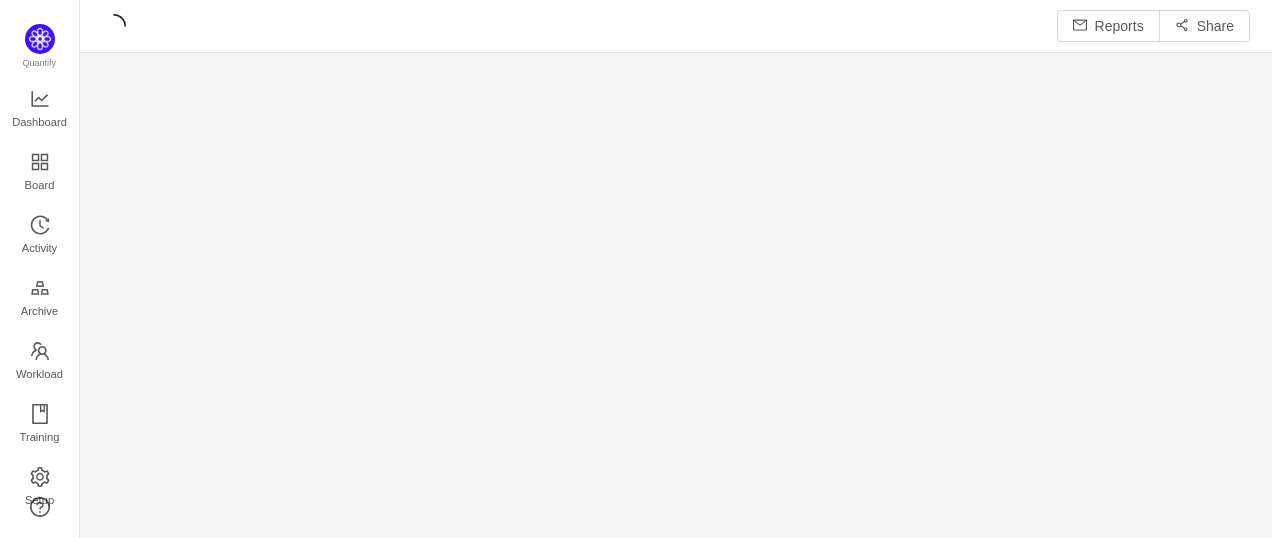 scroll, scrollTop: 0, scrollLeft: 0, axis: both 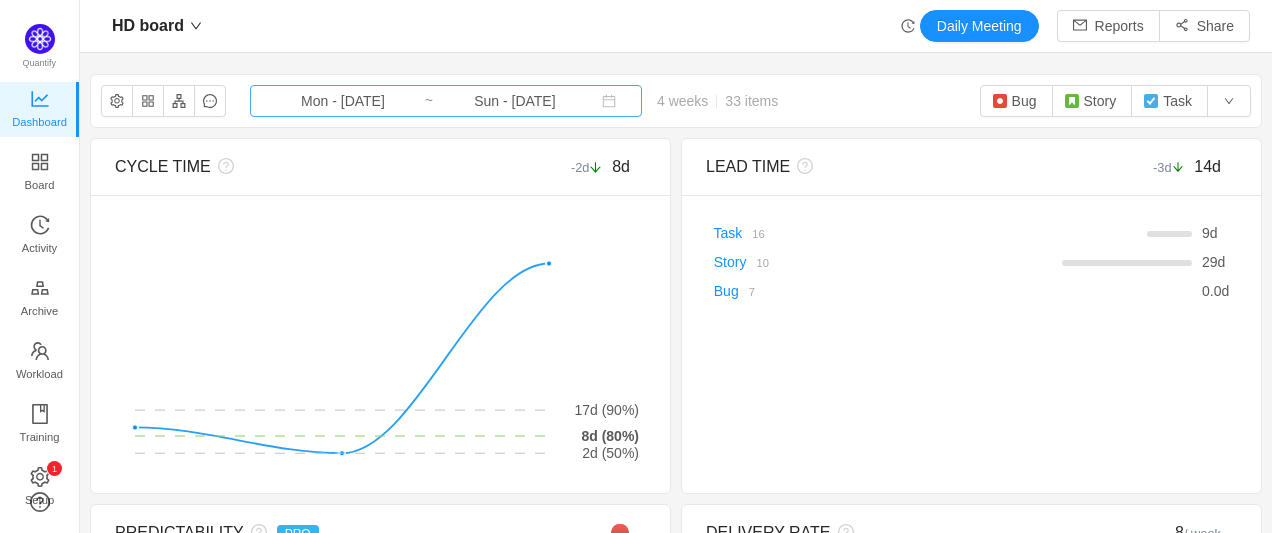 click on "Sun - [DATE]" at bounding box center [515, 101] 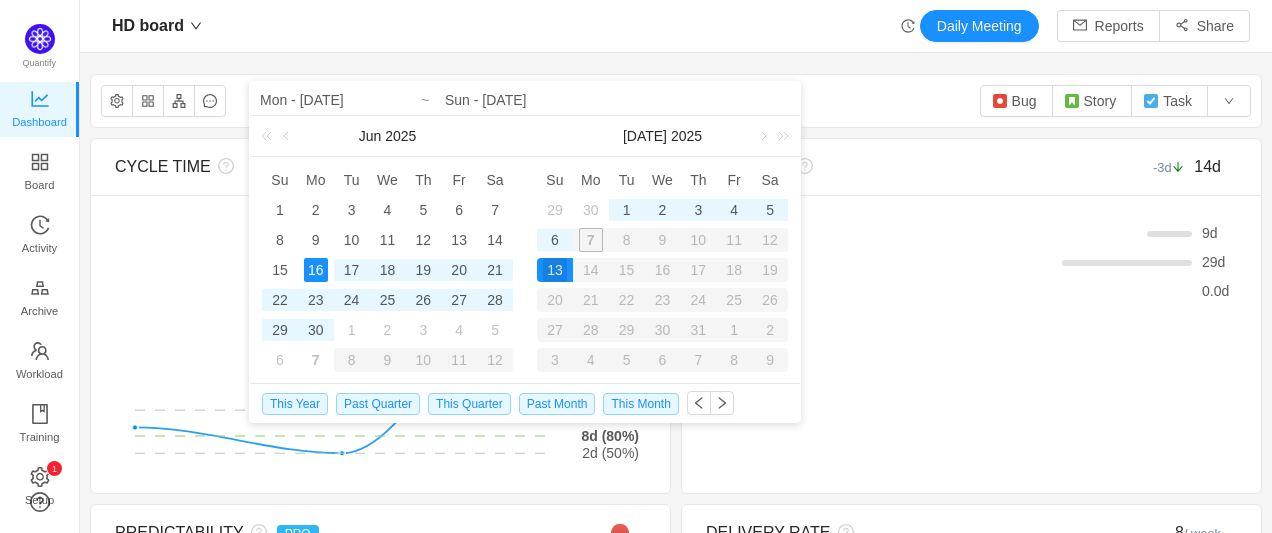 click on "HD board Daily Meeting Reports Share HD board Mon - Jun 16, 2025  ~  Sun - Jul 13, 2025   4 weeks  33 items Bug Story Task  CYCLE TIME   -2d   8d   There are no delivered work items in the selected period  Possible solutions 2d (50%) 17d (90%) 8d (80%)  LEAD TIME   -3d   14d   There are no delivered work items in the selected period  Possible solutions    Task 16 9 d     Story 10 29 d     Bug 7 0.0 d  PREDICTABILITY  PRO  🔴 20 20 15 15 10 10 5 5 0 0 # of items delivered 0d 0d 5d 5d 9d 9d 13d 13d 18d 18d 22d 22d 26d 26d 31d 31d 35d 35d 39d 39d 80% ✕ Download SVG Download PNG Download CSV 13d  lead time  80%  probability 7 of 26  delayed  Upgrade DELIVERY RATE  8  / week ✕          22   6   5   0  FLOW OF ITEMS (WiP)  64  / day Arrived 40 WiP 64 Departured 38 TIME IN STATUS  0d   7d   There are no delivered work items in the selected period  Possible solutions To Do  To Do  38 10 d  In Progress  In Progress  33 7 d  QA  QA  16 4 d  Blocked  Blocked  2 26 d  ESTIMATES  PRO  40d 40d 30d 30d 20d 20d 10d" at bounding box center (676, 266) 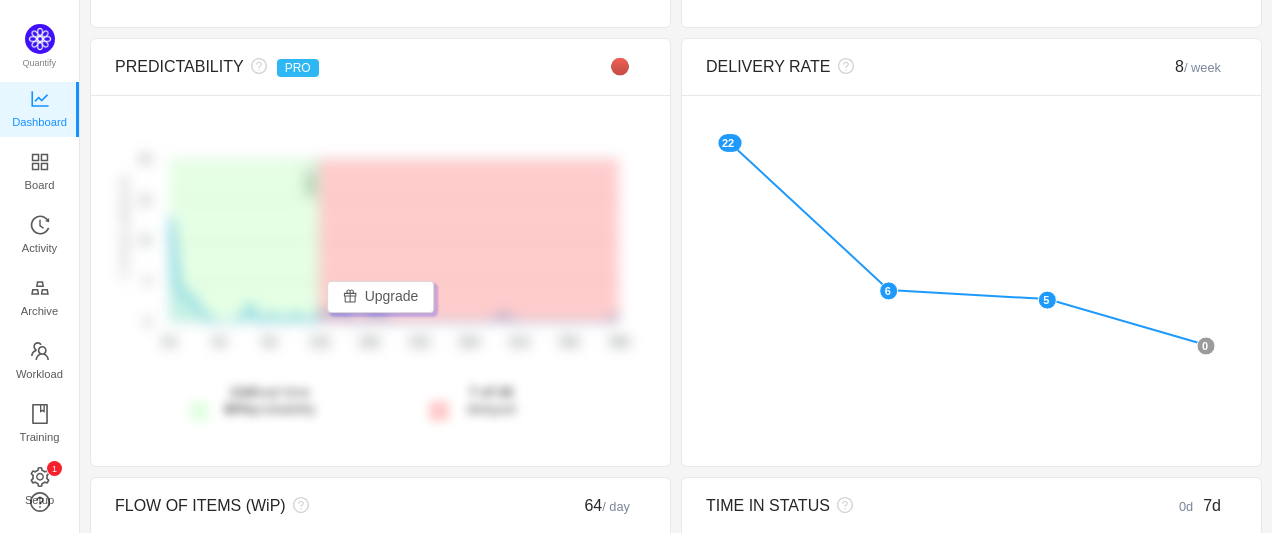 scroll, scrollTop: 469, scrollLeft: 0, axis: vertical 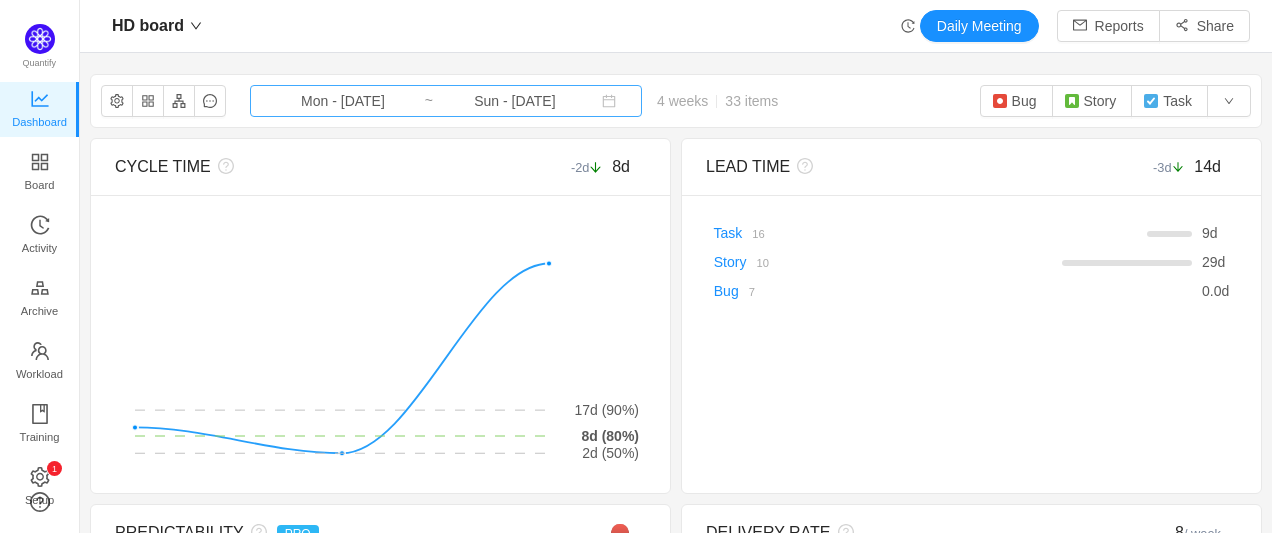 click on "Mon - [DATE]" at bounding box center [343, 101] 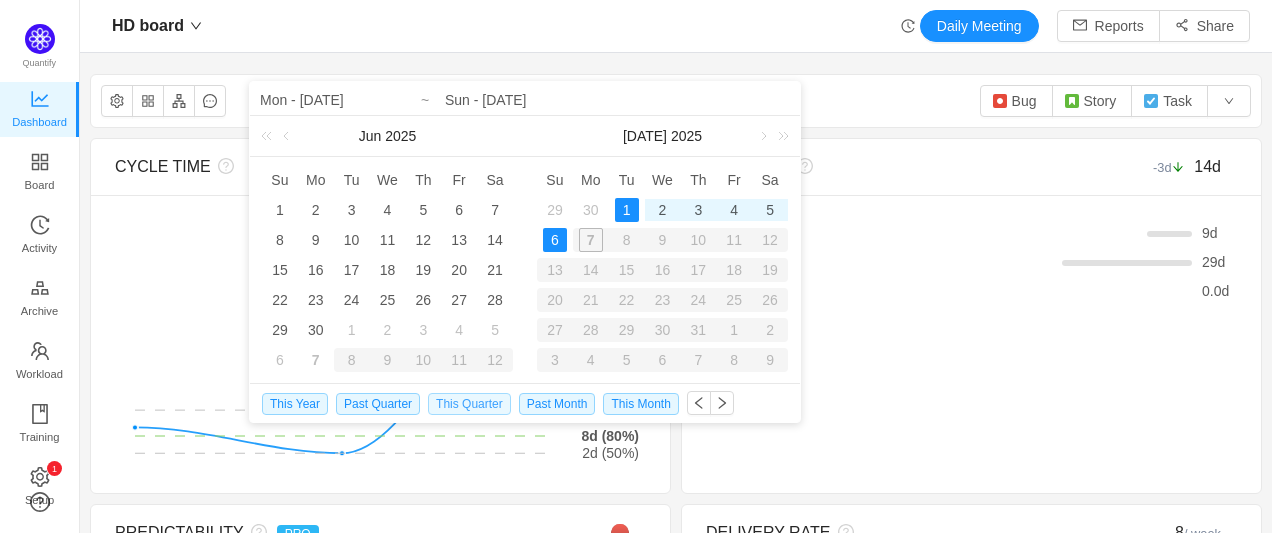 click on "This Quarter" at bounding box center [469, 404] 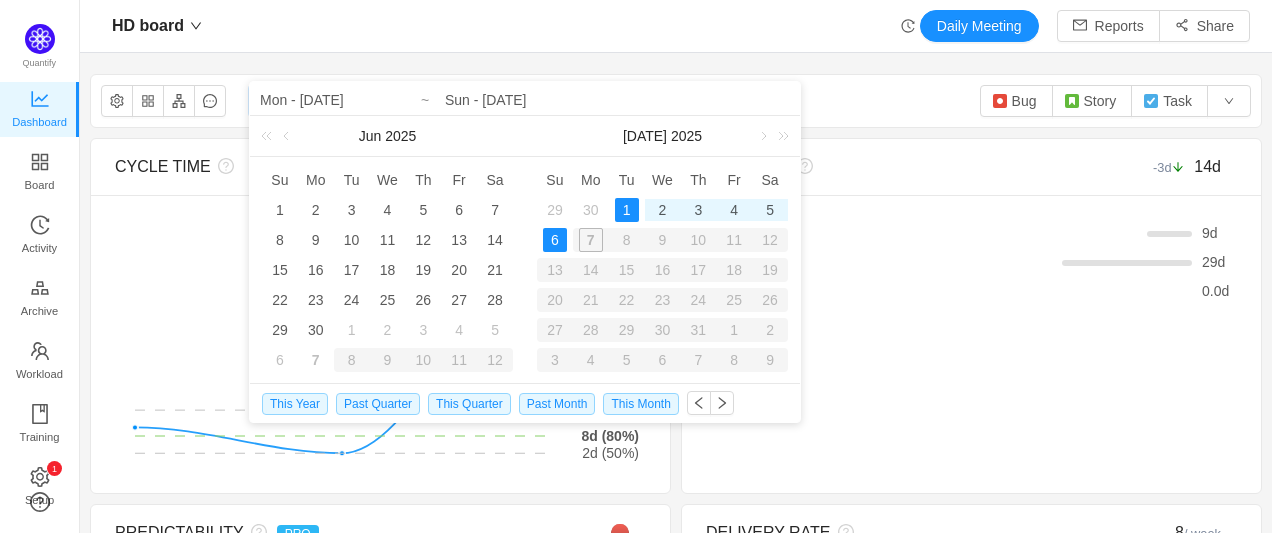 type on "Tue - Jul 01, 2025" 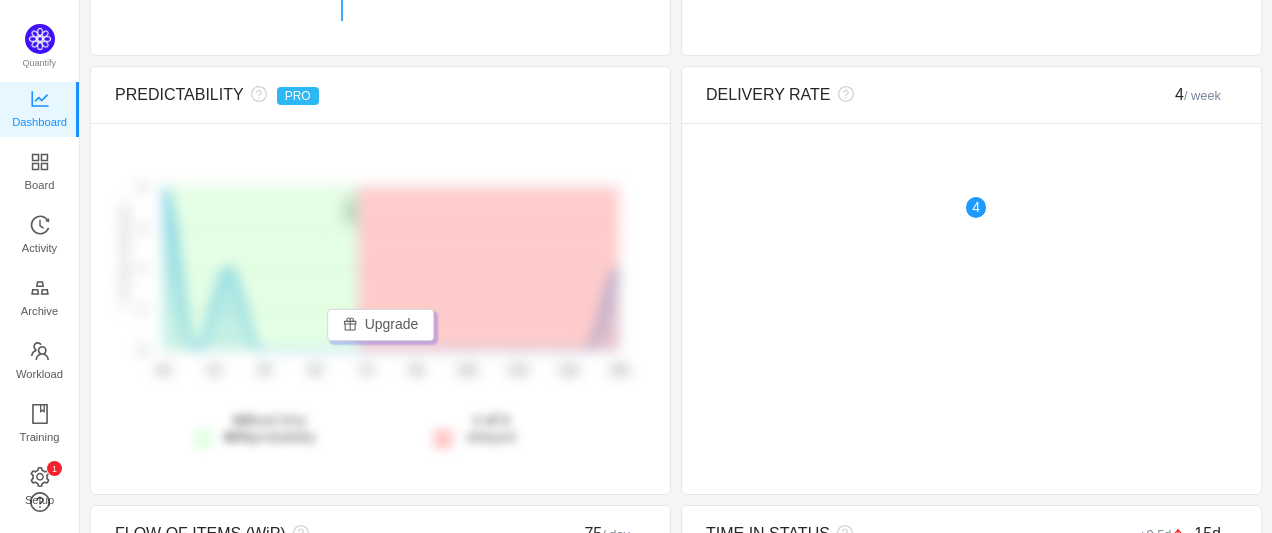 scroll, scrollTop: 0, scrollLeft: 0, axis: both 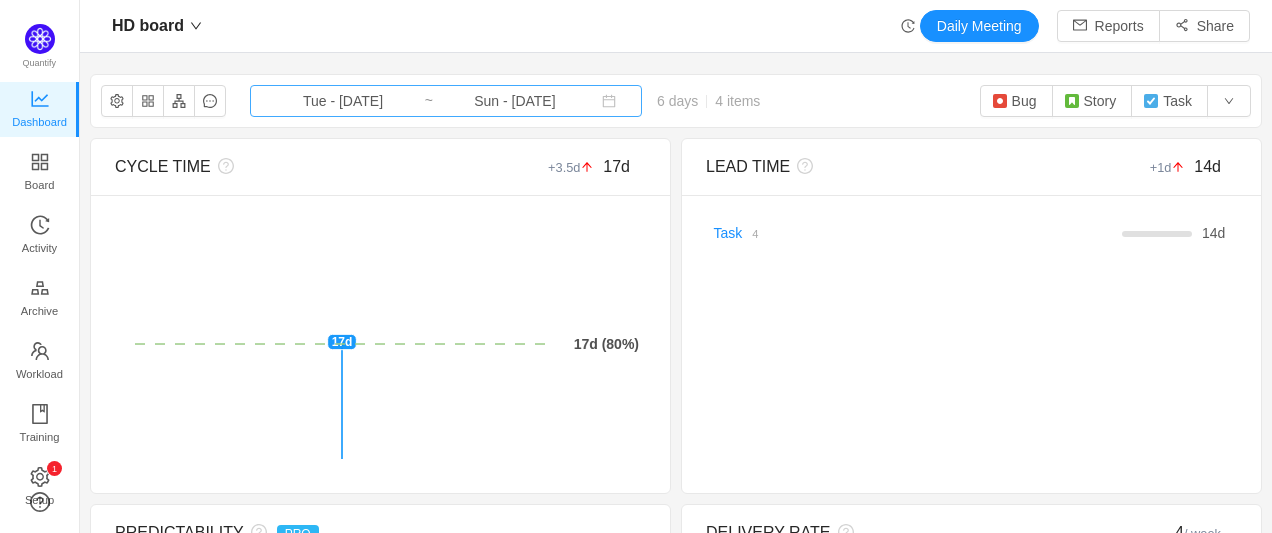 click on "Tue - Jul 01, 2025" at bounding box center (343, 101) 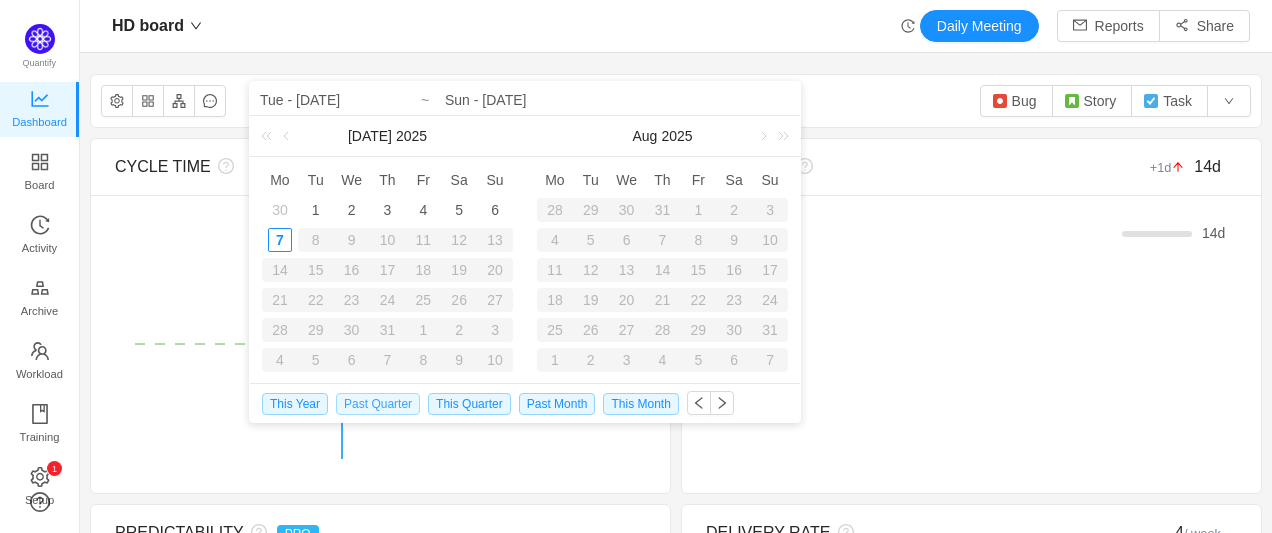 click on "Past Quarter" at bounding box center (378, 404) 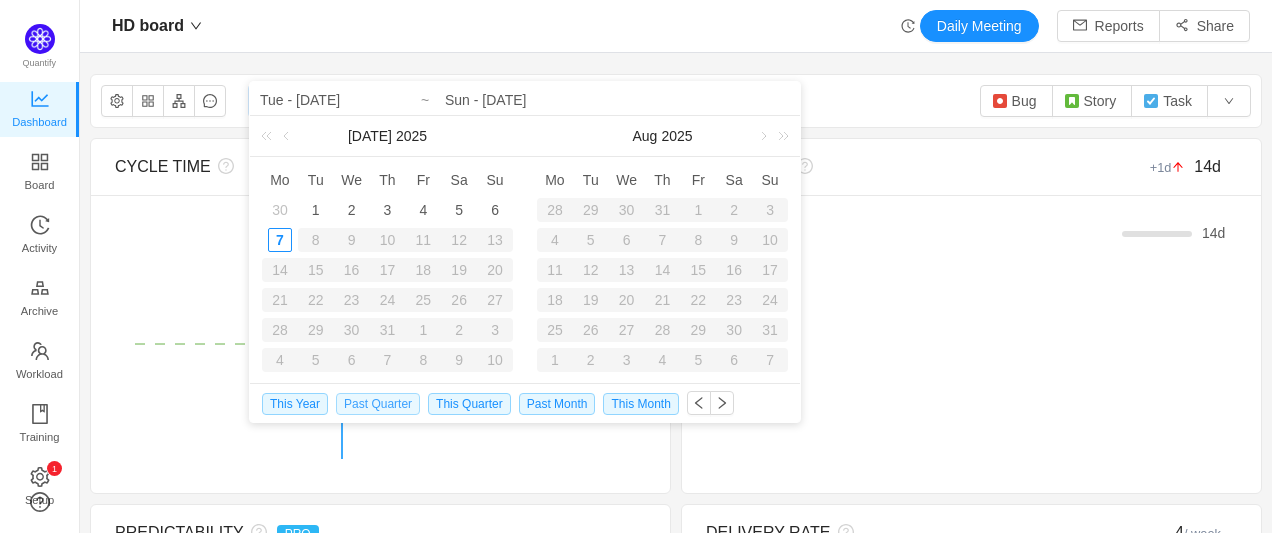 type on "Tue - [DATE]" 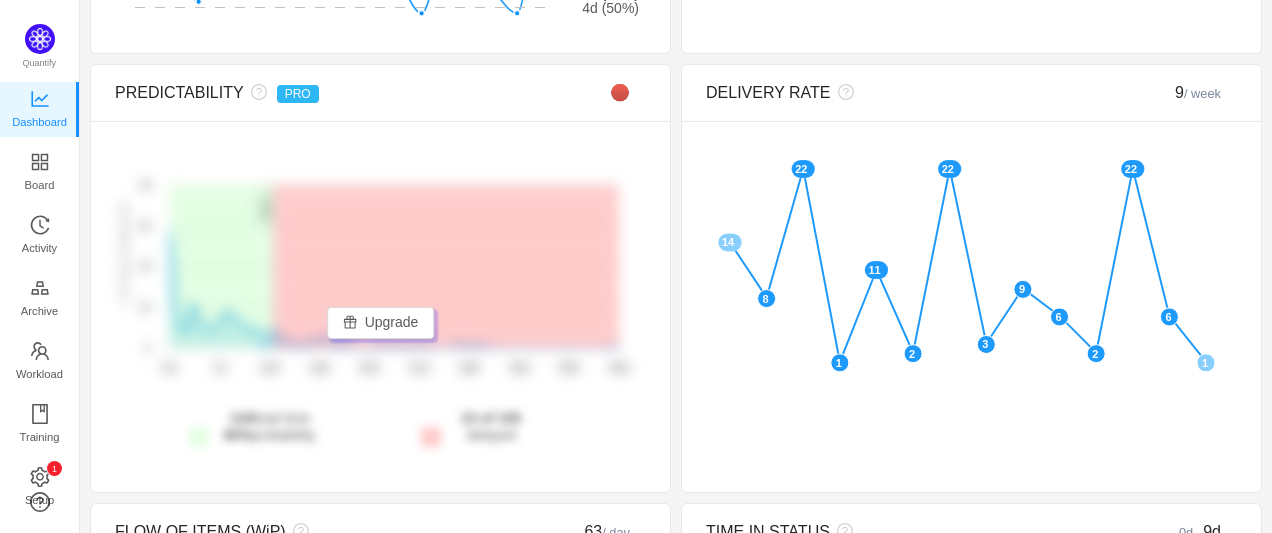 scroll, scrollTop: 446, scrollLeft: 0, axis: vertical 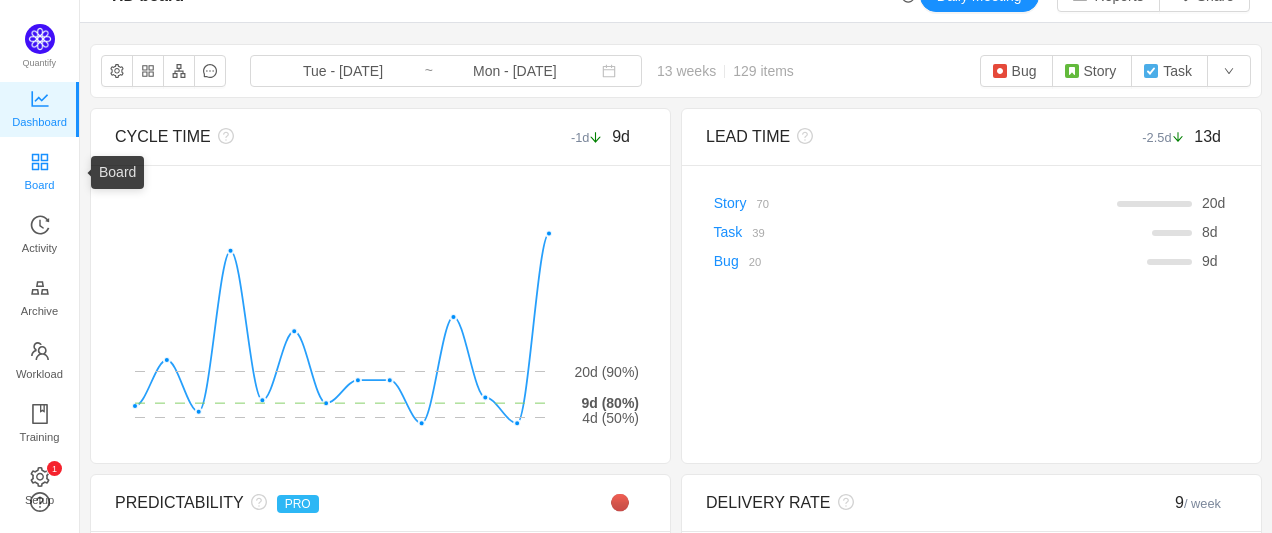 click on "Board" at bounding box center (40, 185) 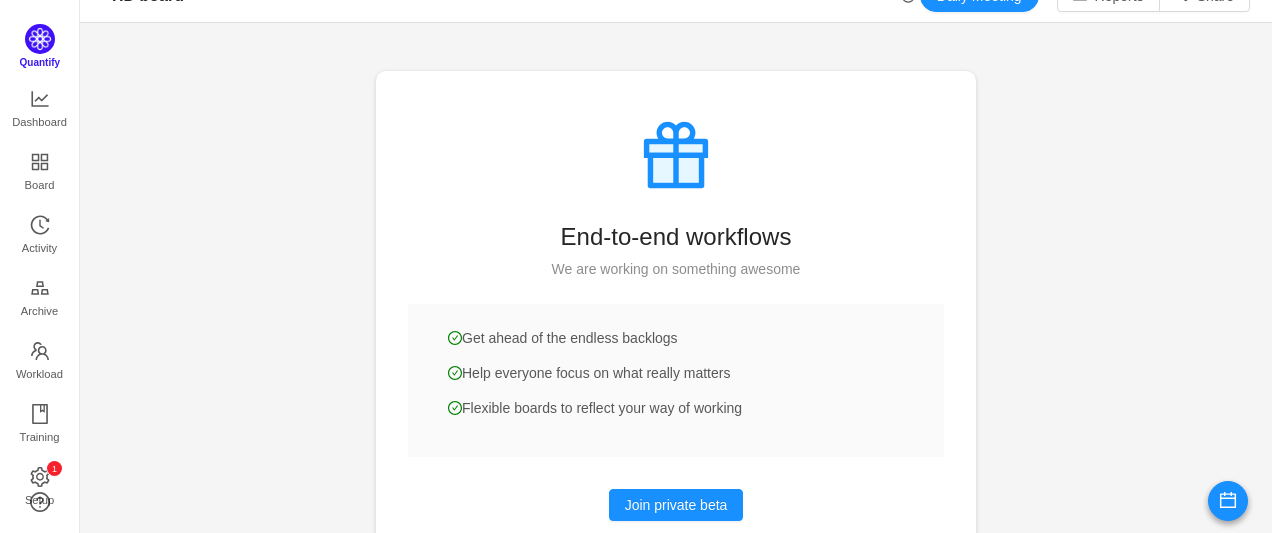 click at bounding box center (40, 39) 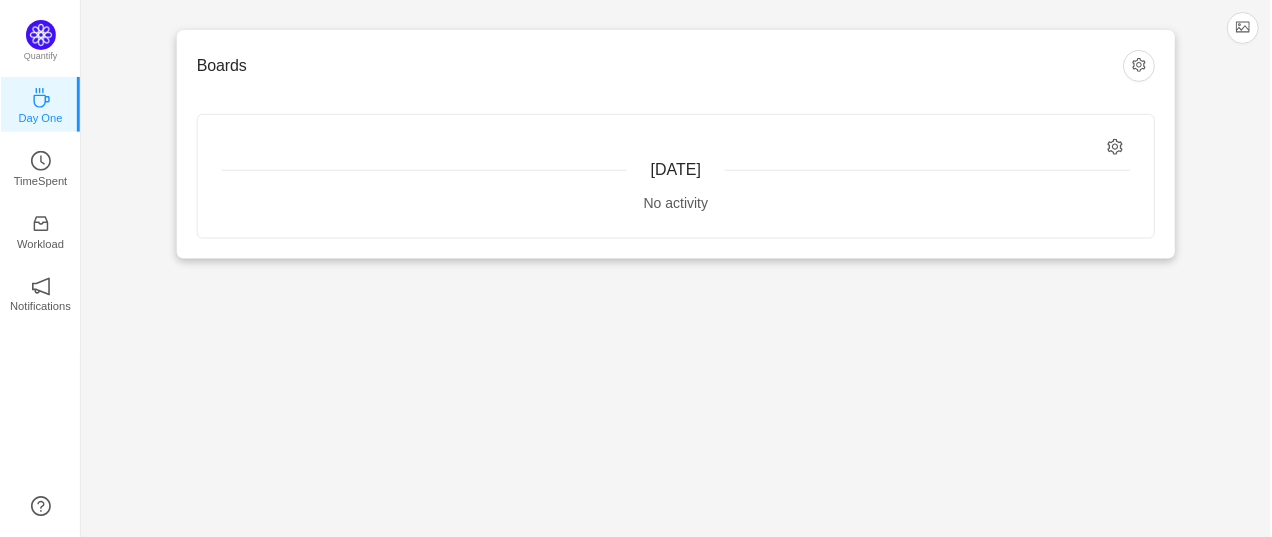 scroll, scrollTop: 0, scrollLeft: 0, axis: both 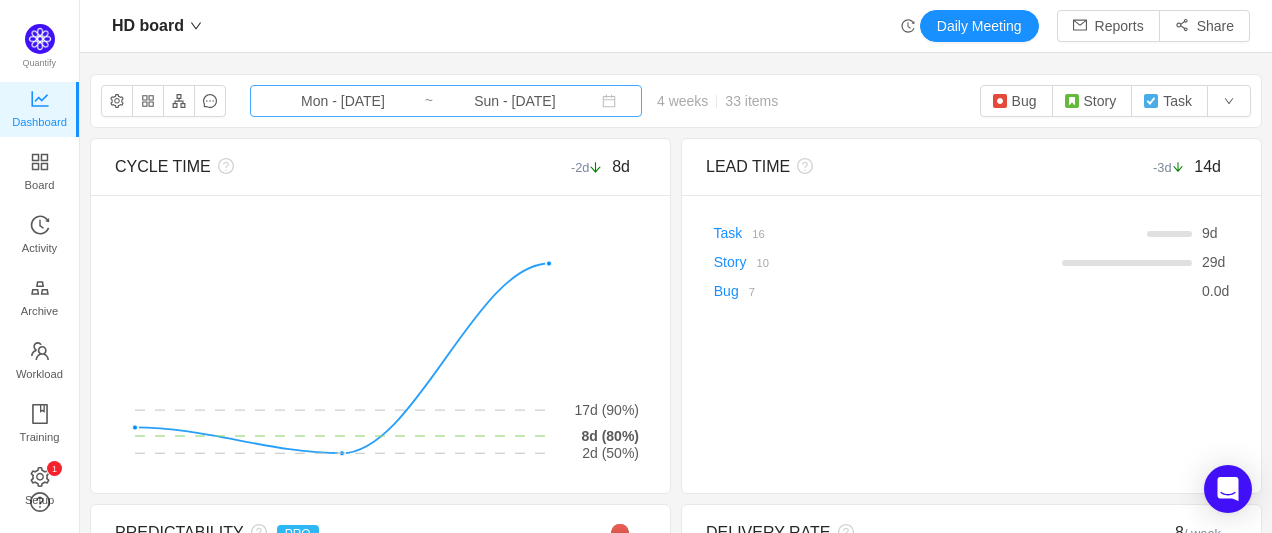 click on "Sun - [DATE]" at bounding box center [515, 101] 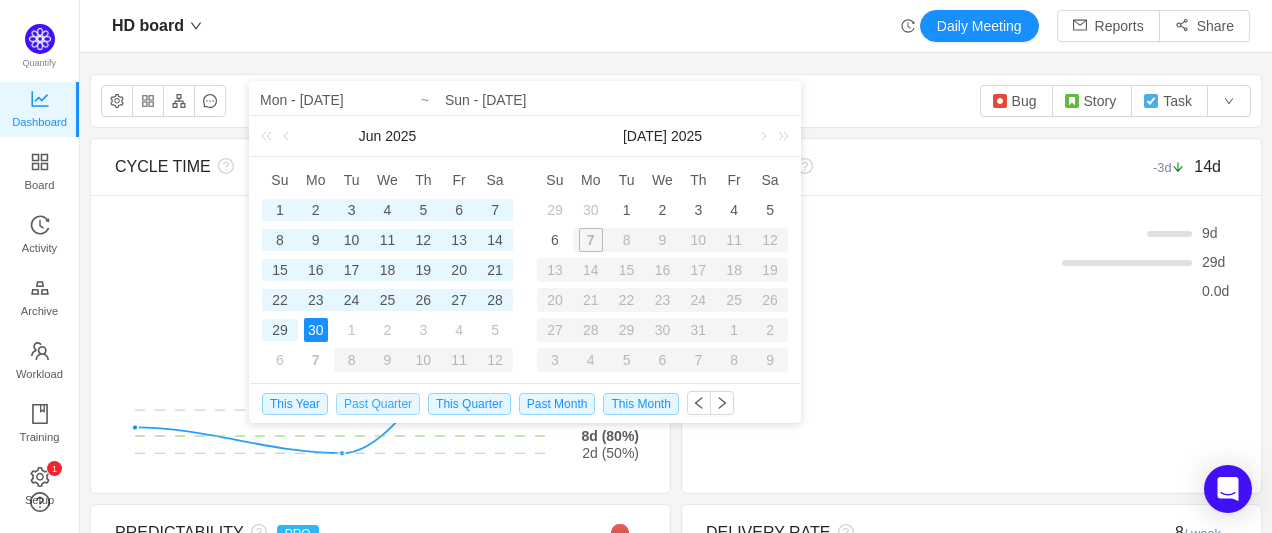 click on "Past Quarter" at bounding box center [378, 404] 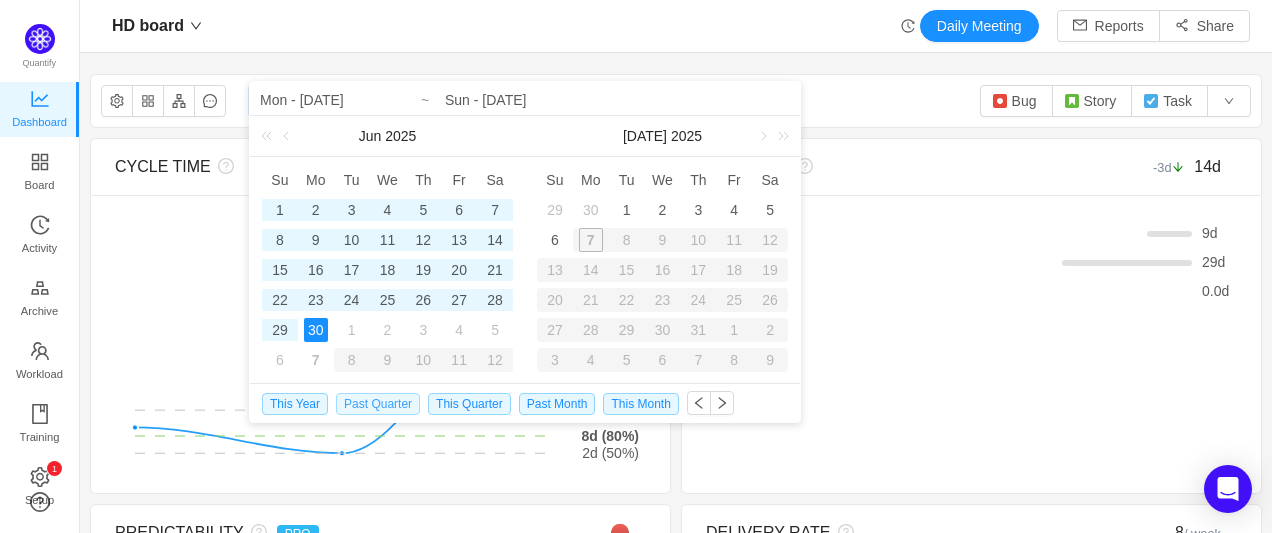 type on "Tue - [DATE]" 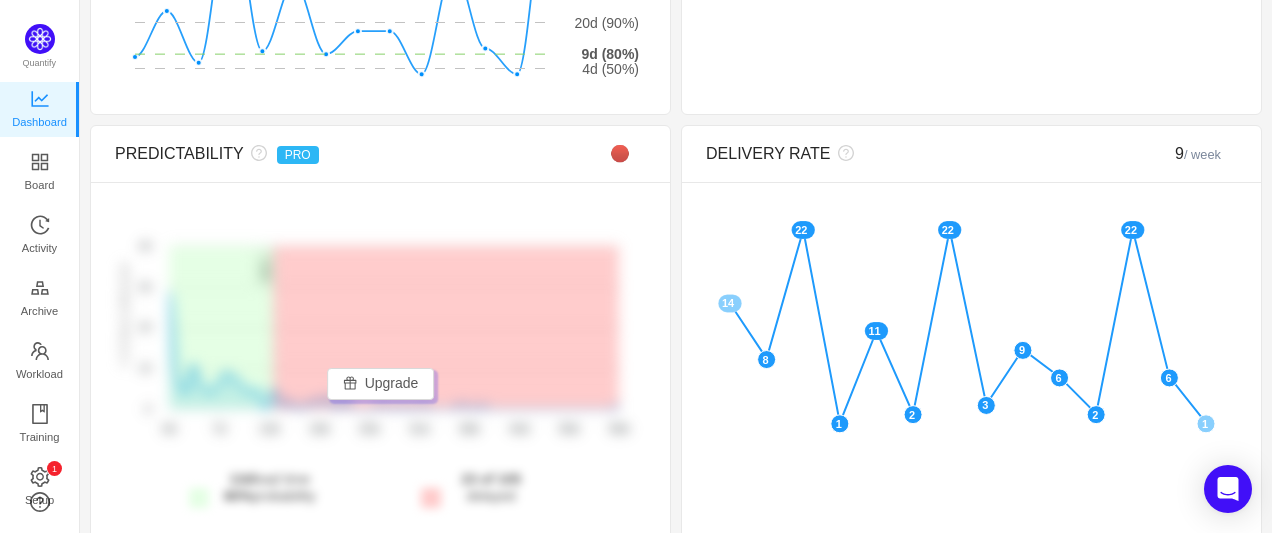 scroll, scrollTop: 466, scrollLeft: 0, axis: vertical 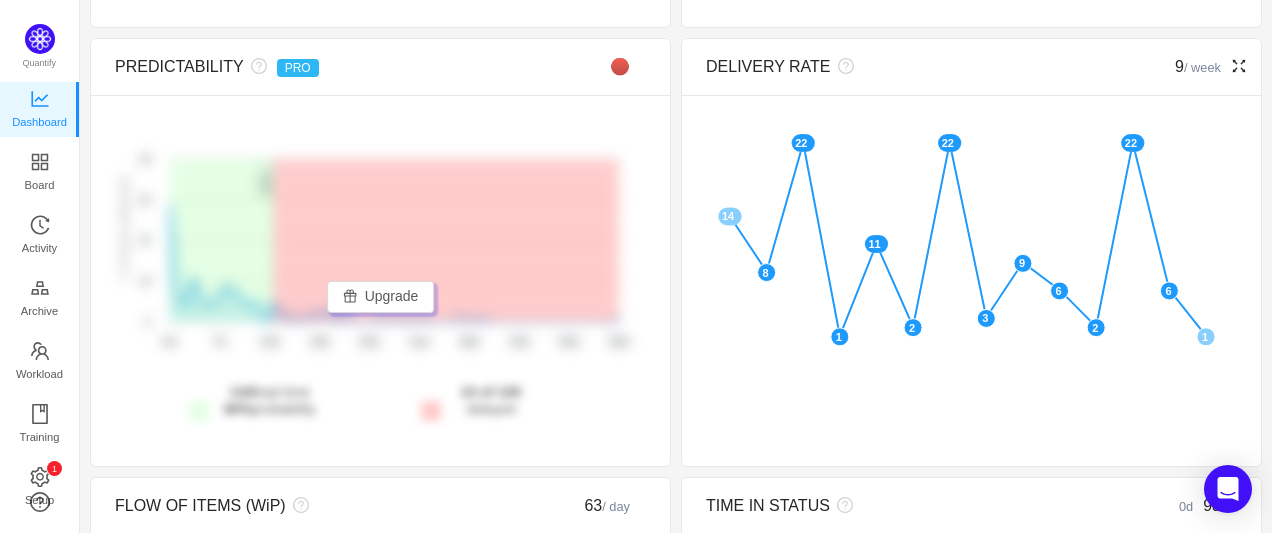 click 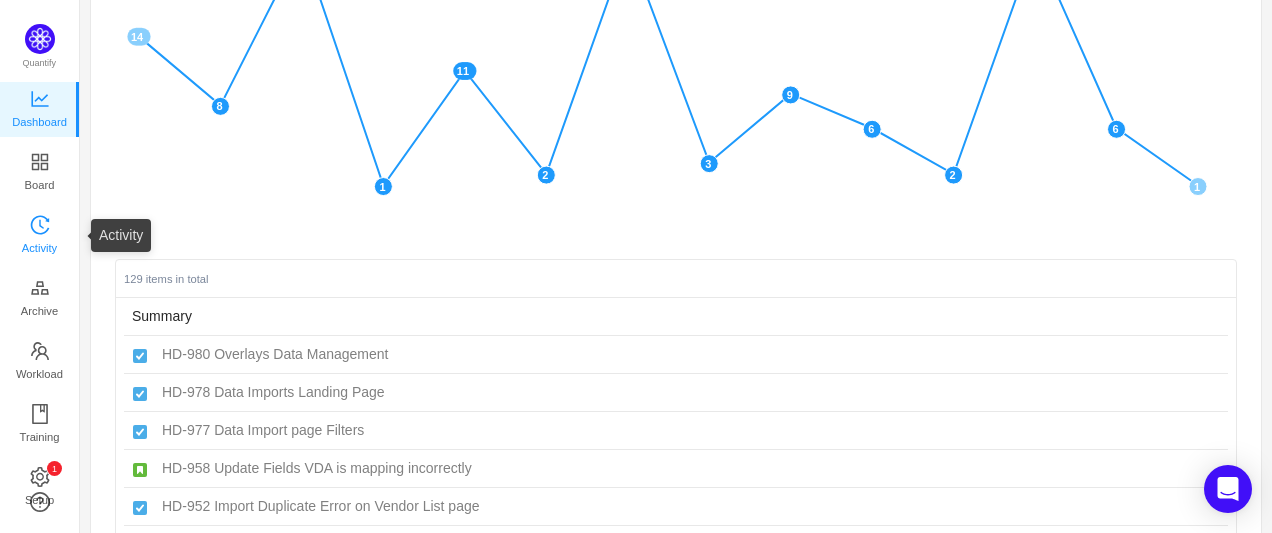 scroll, scrollTop: 466, scrollLeft: 0, axis: vertical 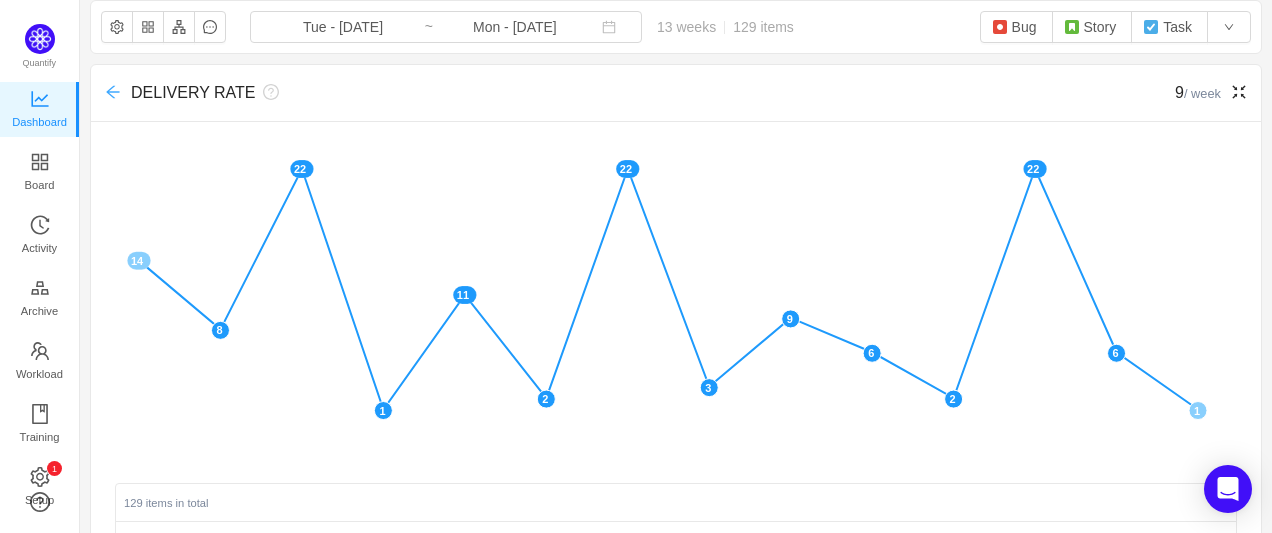 click 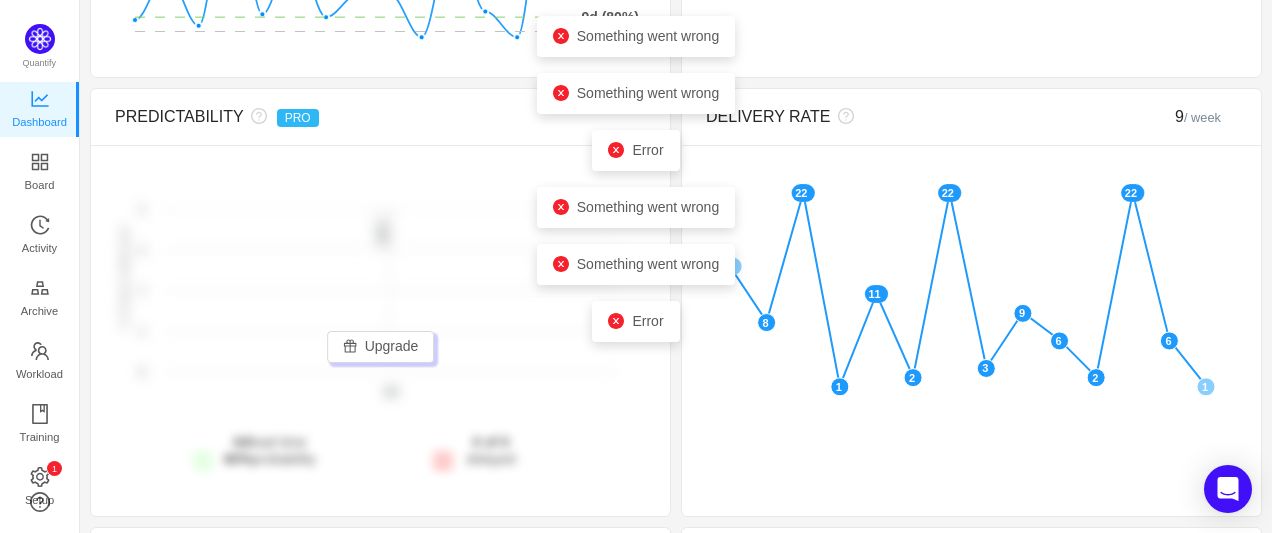 scroll, scrollTop: 0, scrollLeft: 0, axis: both 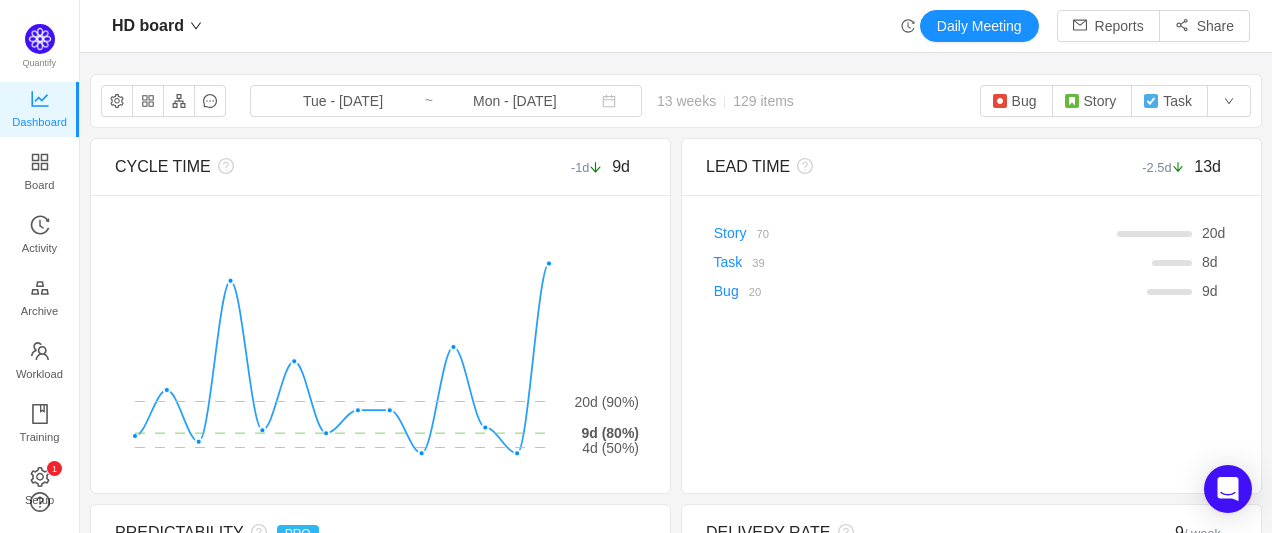 click on "HD board Daily Meeting Reports Share" at bounding box center [676, 26] 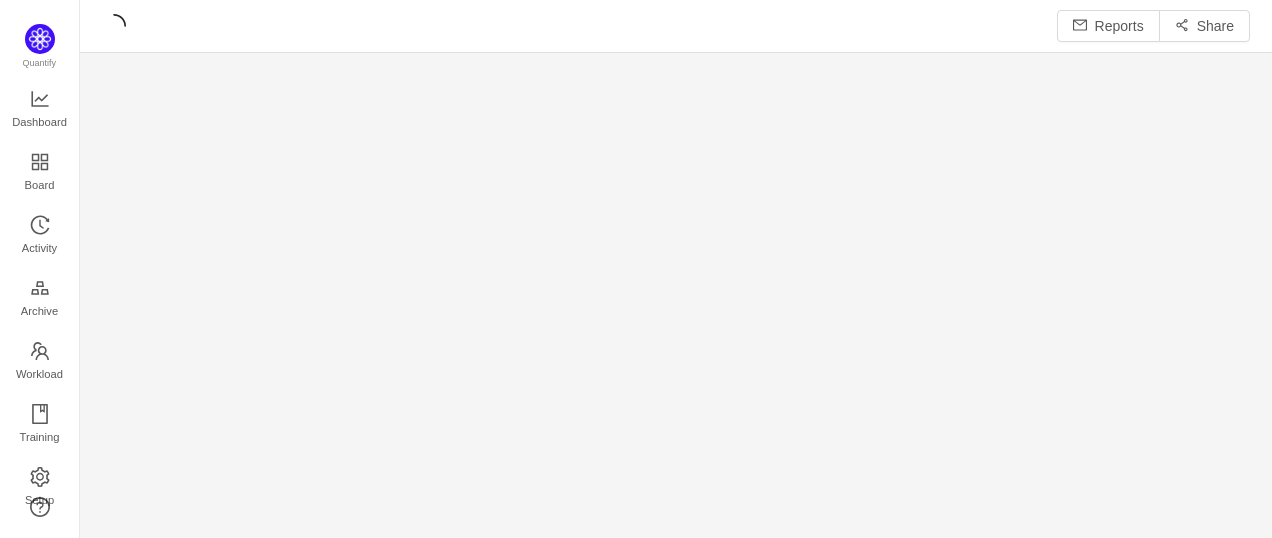 scroll, scrollTop: 0, scrollLeft: 0, axis: both 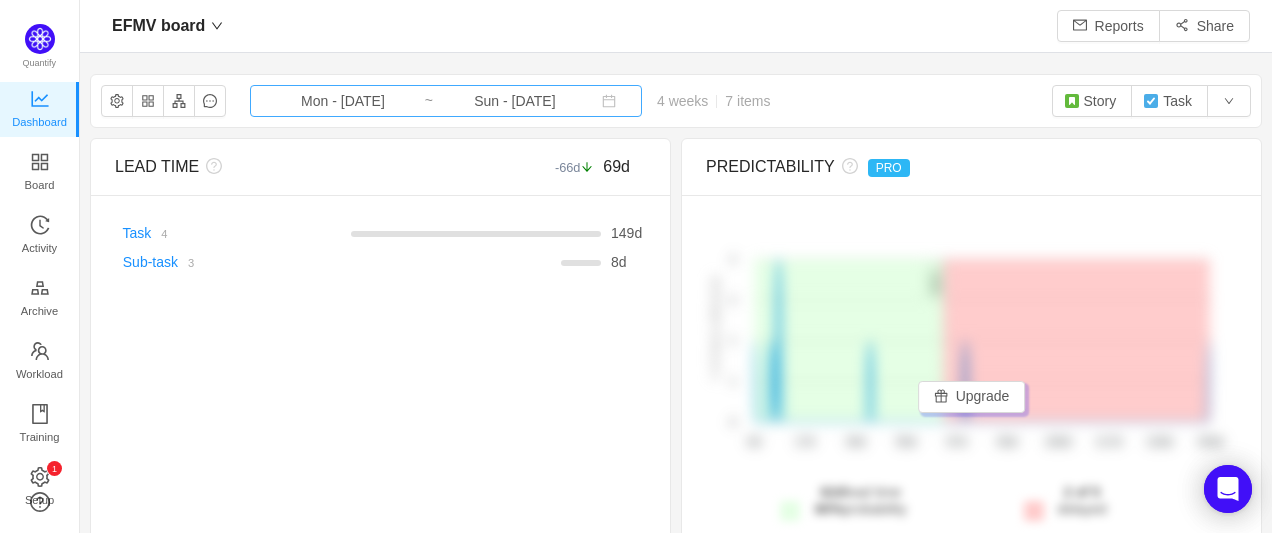 click on "Mon - [DATE]" at bounding box center (343, 101) 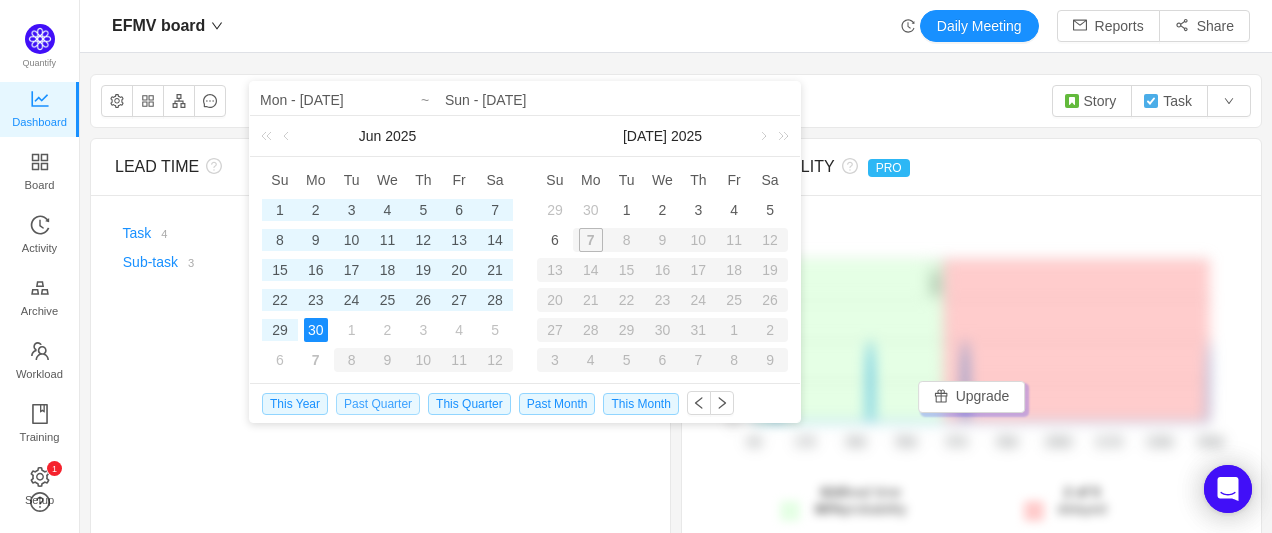 click on "Past Quarter" at bounding box center [378, 404] 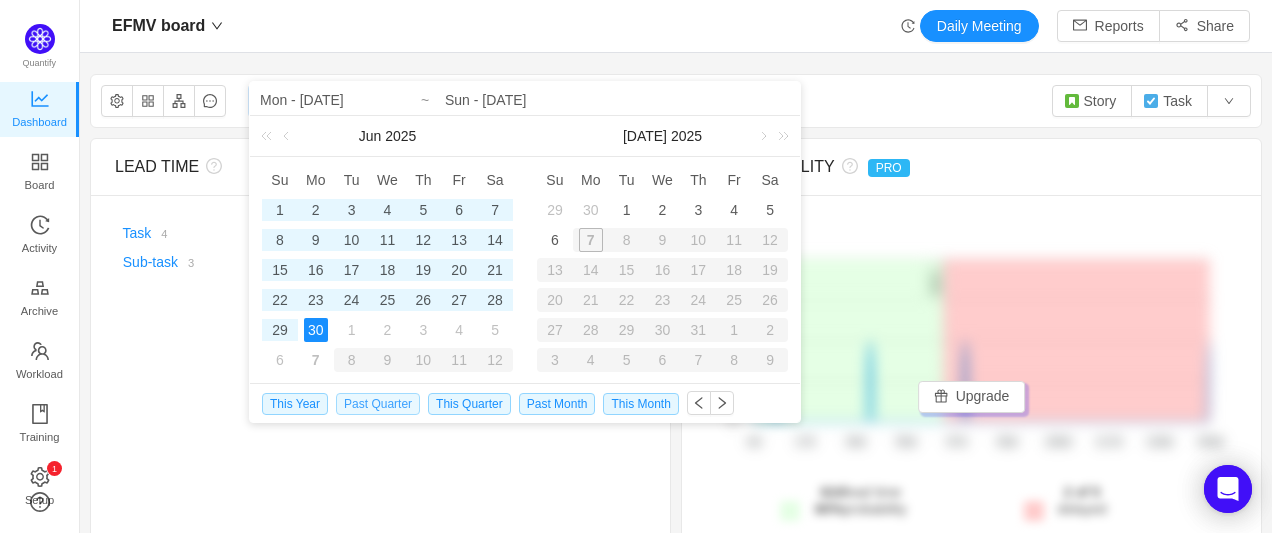 type on "Tue - [DATE]" 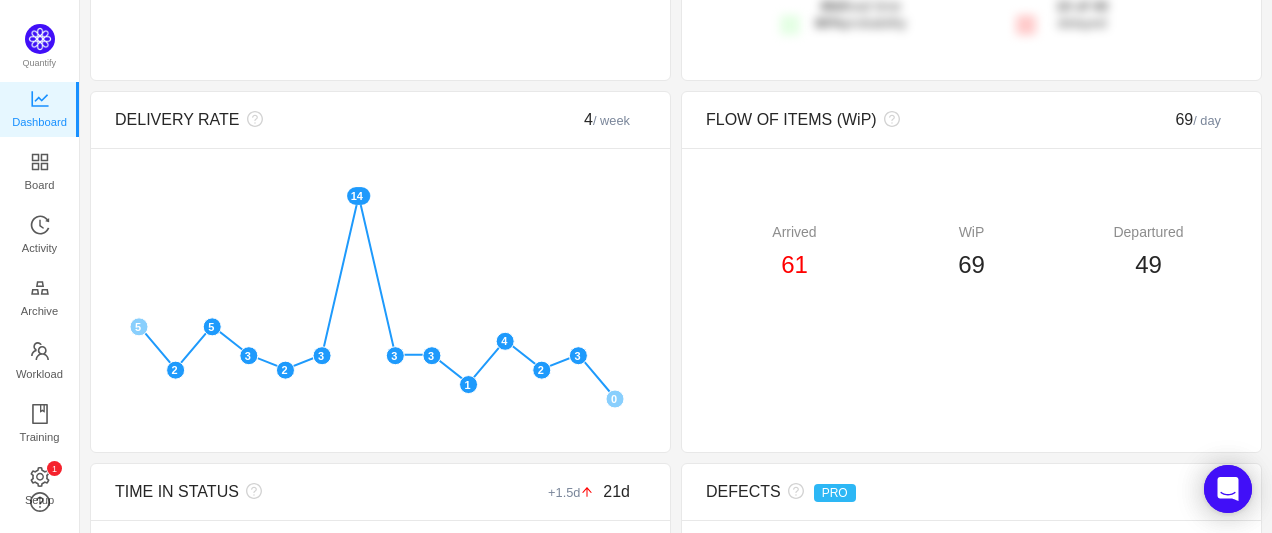 scroll, scrollTop: 532, scrollLeft: 0, axis: vertical 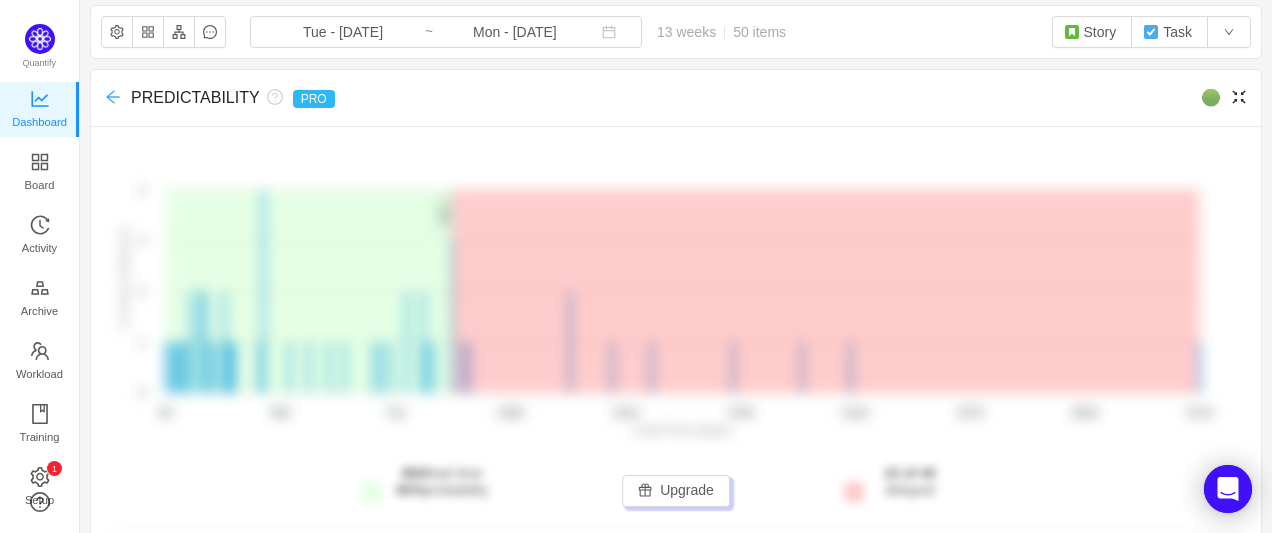 click 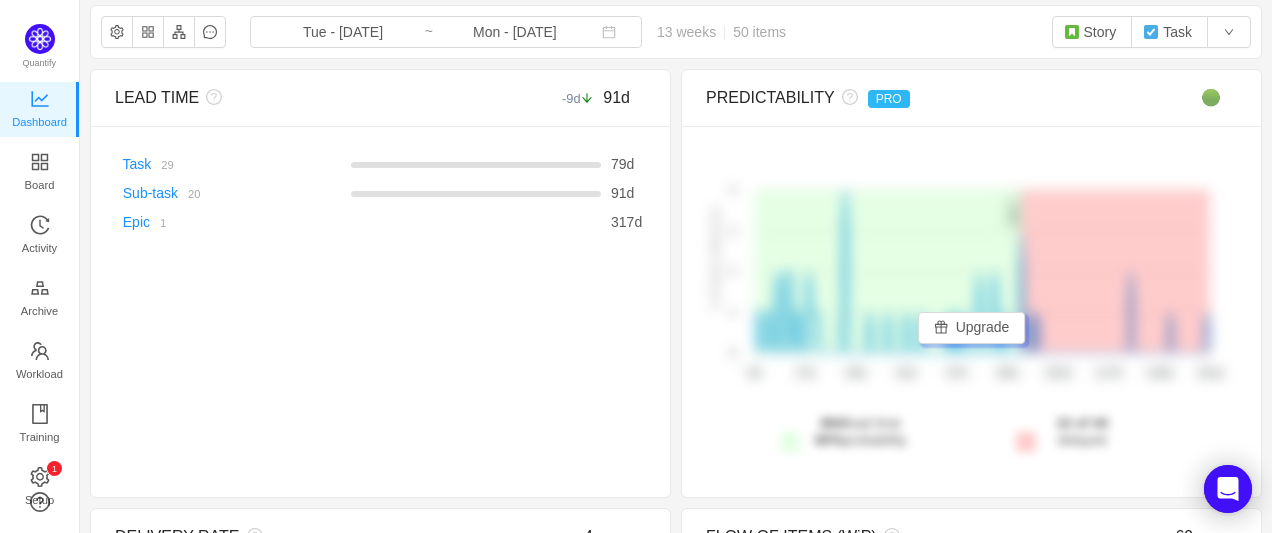 scroll, scrollTop: 0, scrollLeft: 0, axis: both 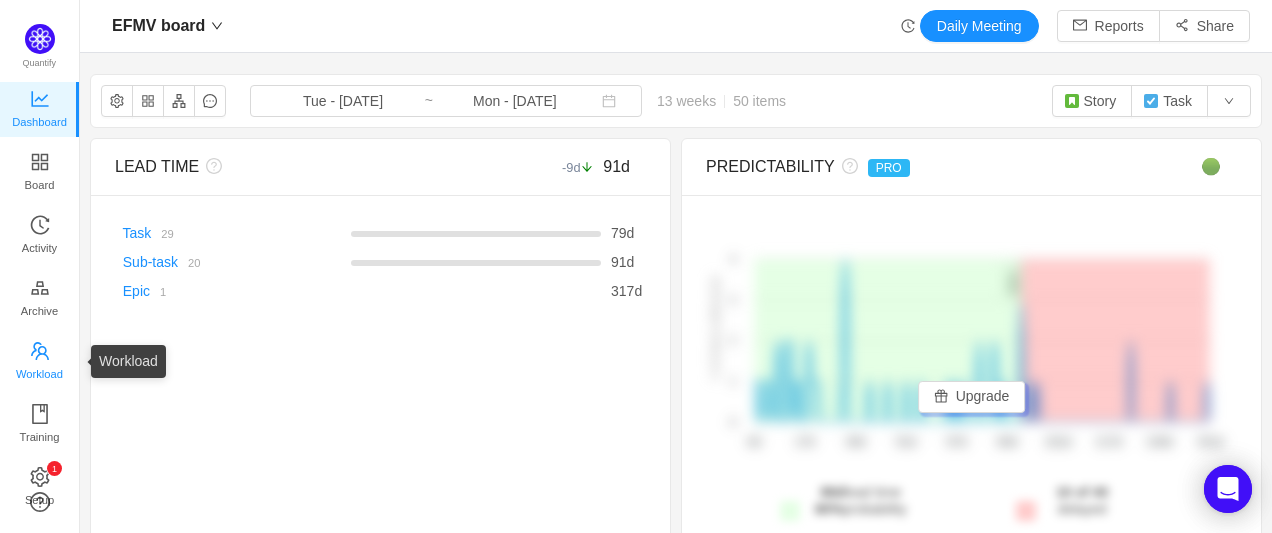click on "Workload" at bounding box center (39, 374) 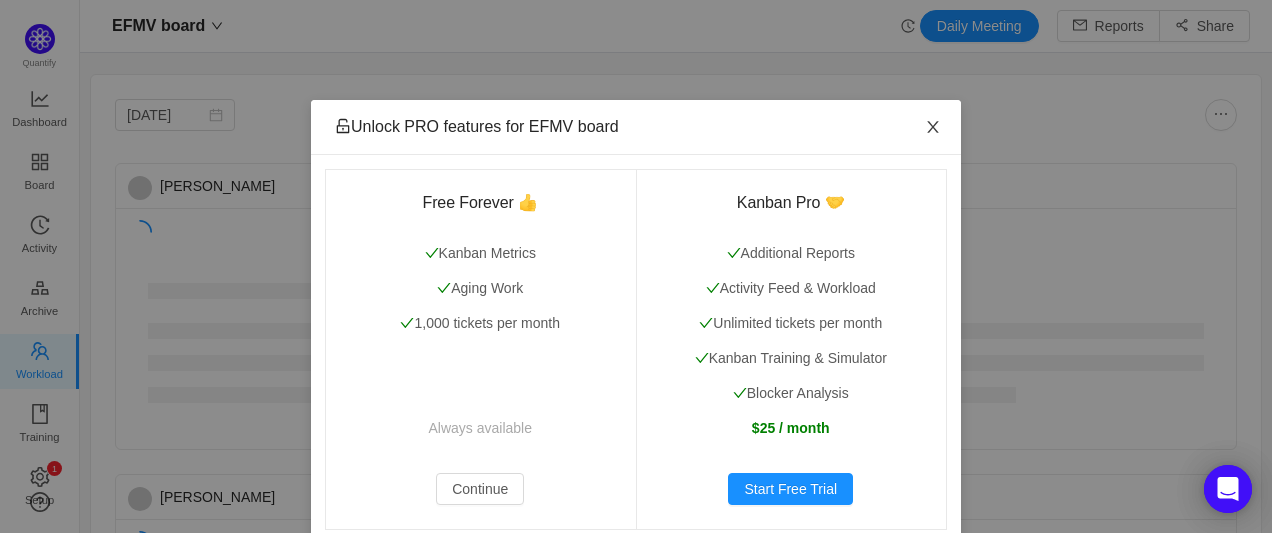 click at bounding box center [933, 128] 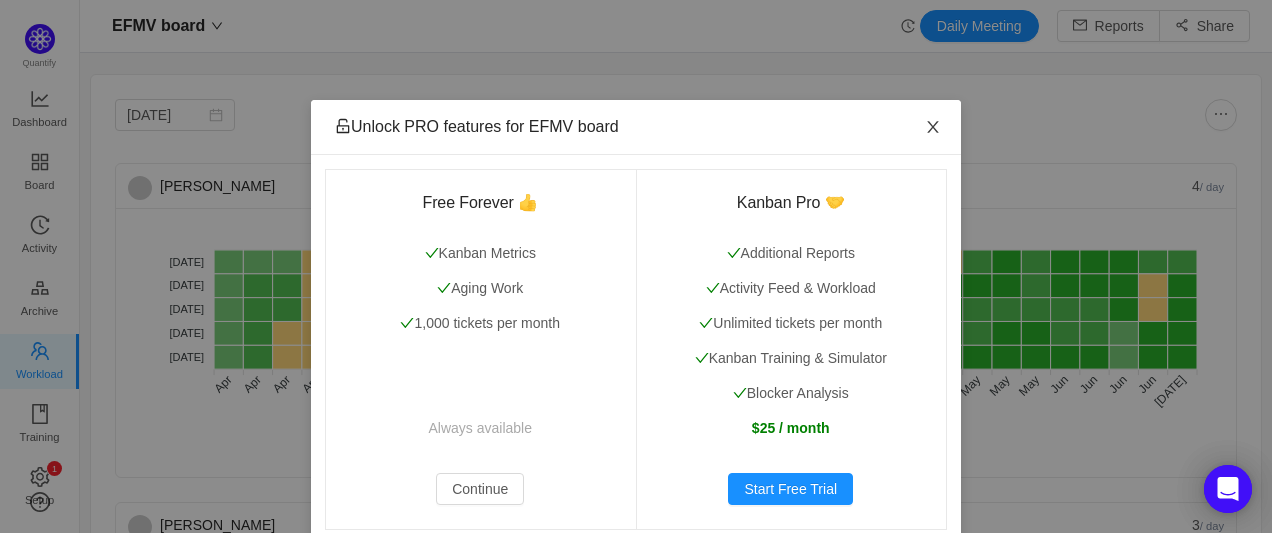 click 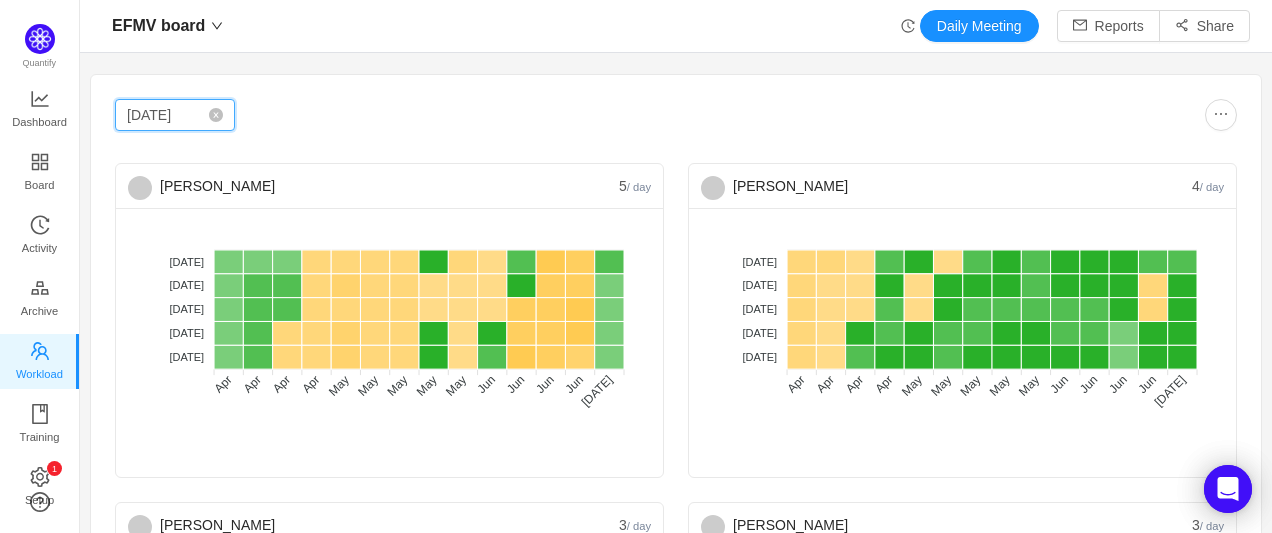 click on "[DATE]" at bounding box center [175, 115] 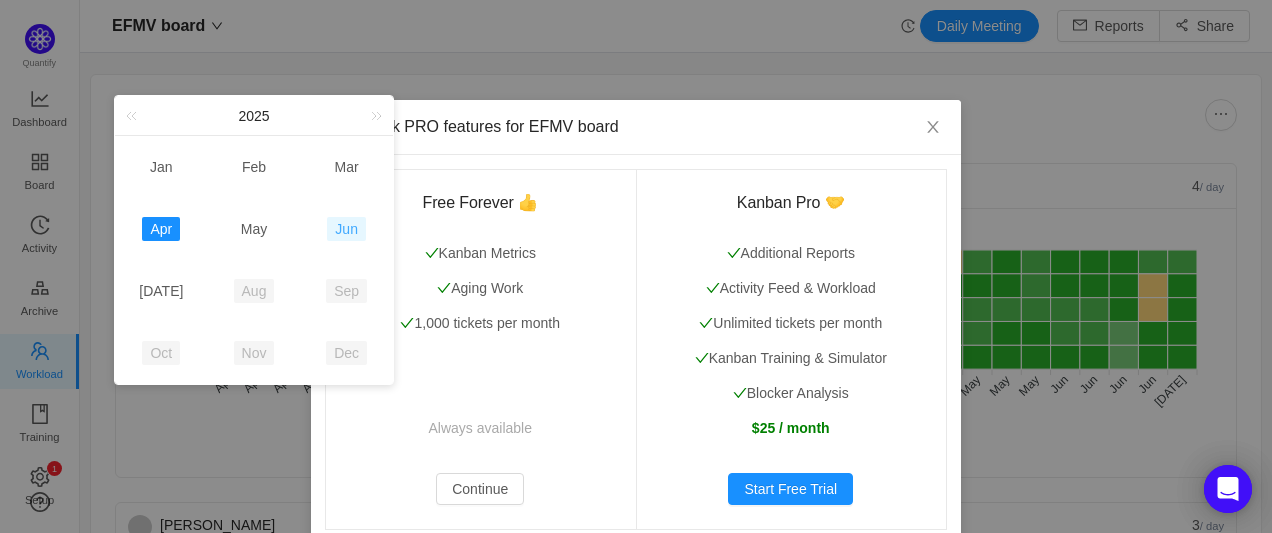 click on "Jun" at bounding box center (346, 229) 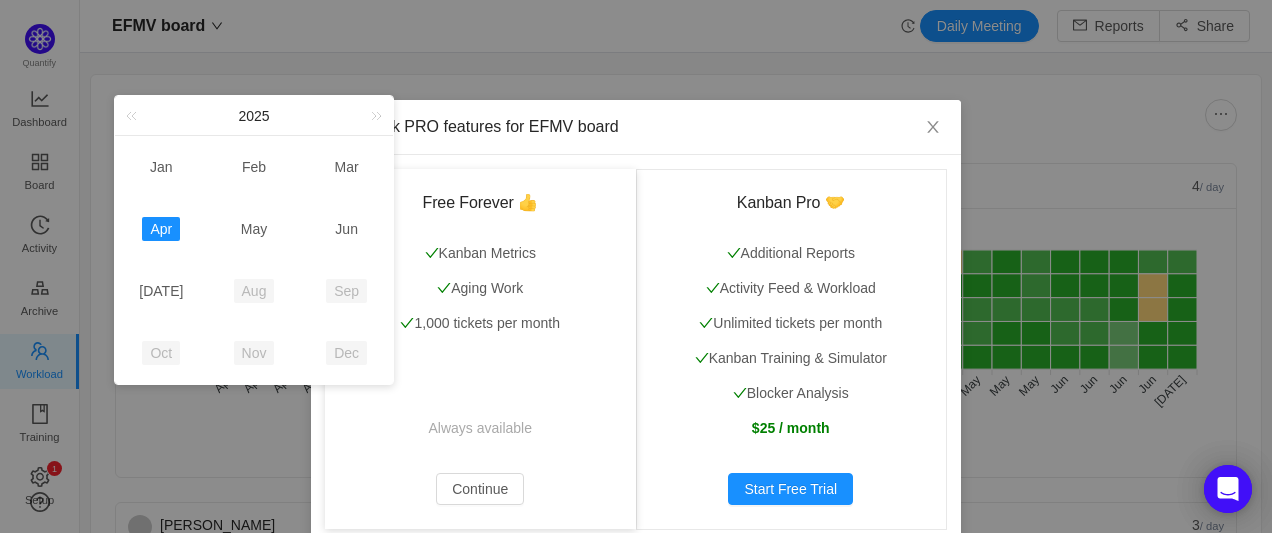 type on "[DATE]" 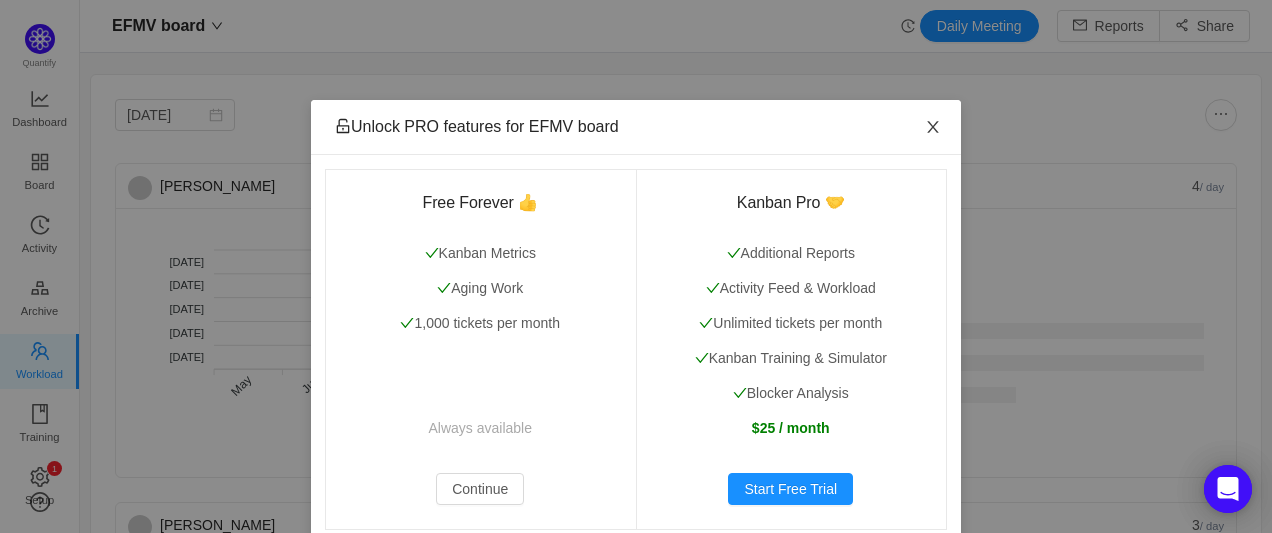 click 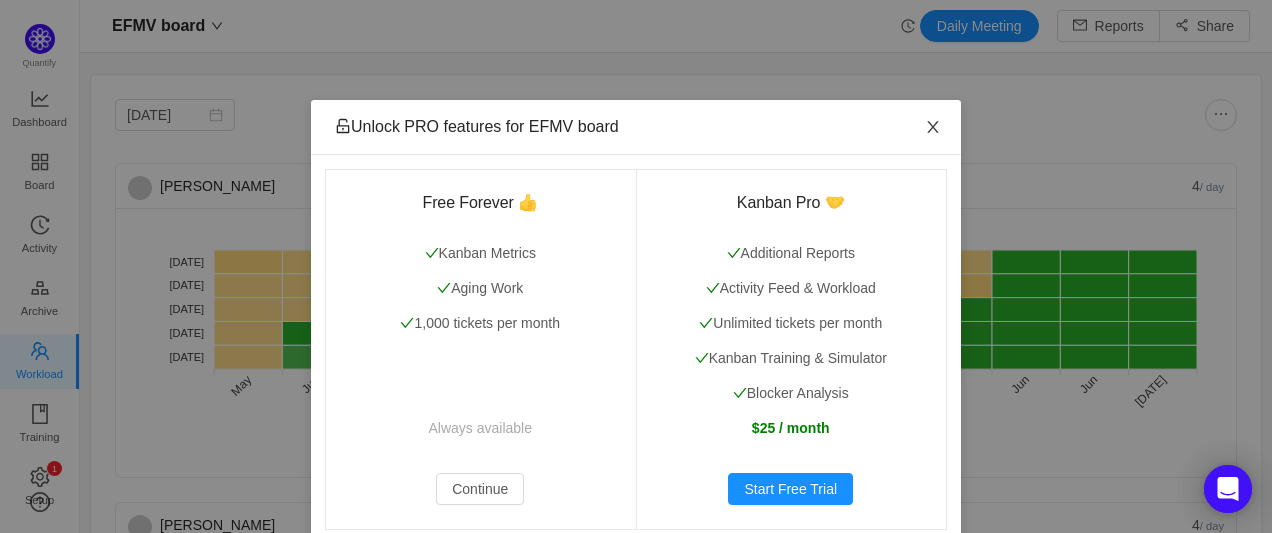 click 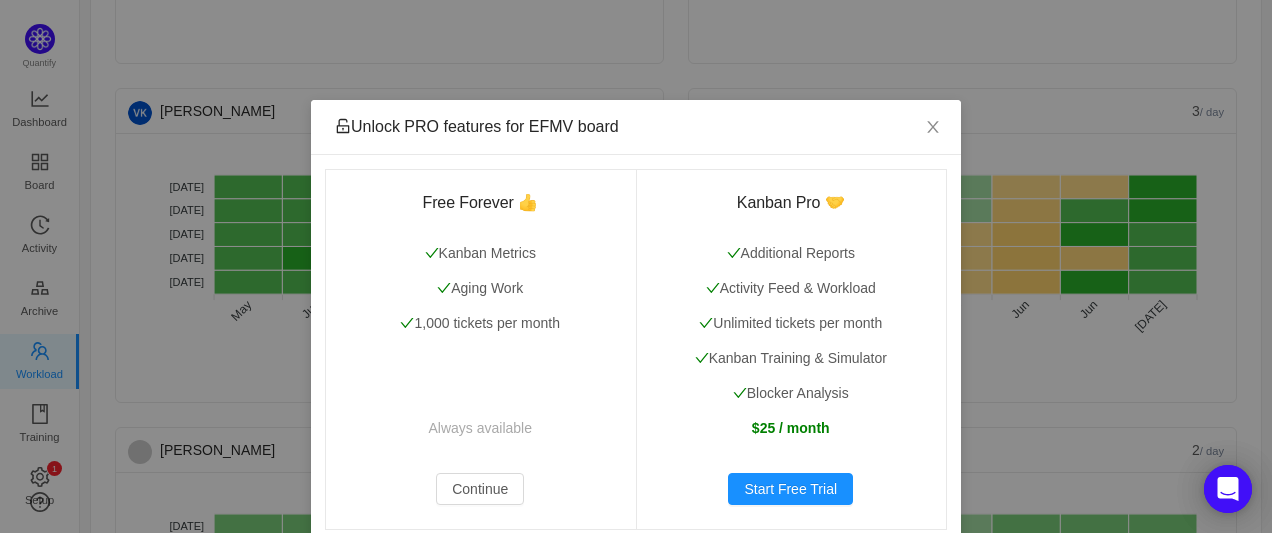 scroll, scrollTop: 758, scrollLeft: 0, axis: vertical 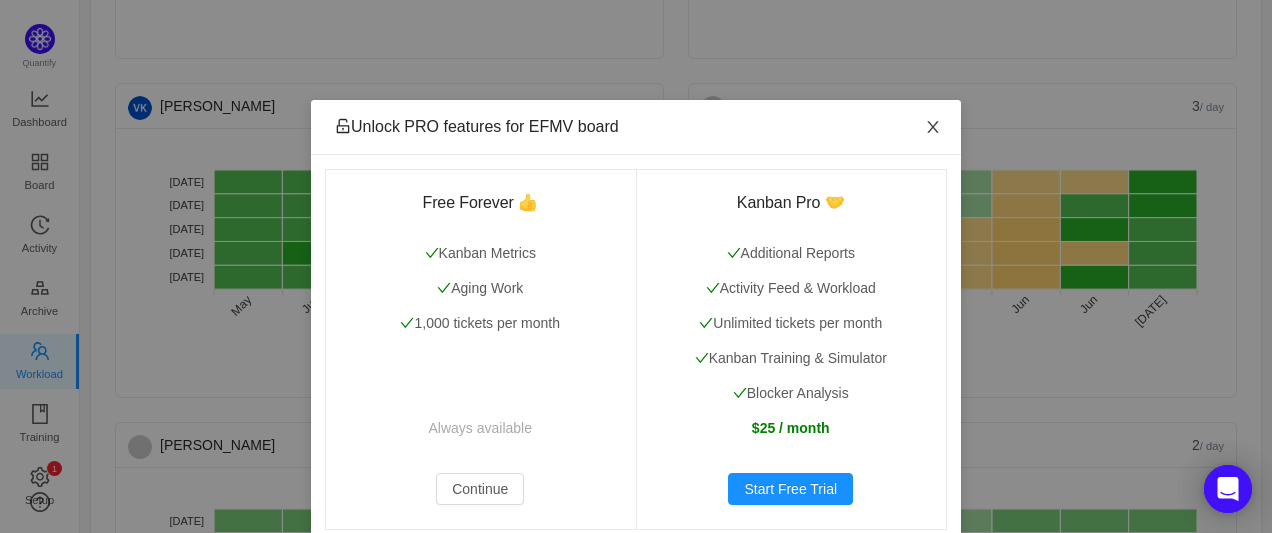 drag, startPoint x: 916, startPoint y: 132, endPoint x: 971, endPoint y: 136, distance: 55.145264 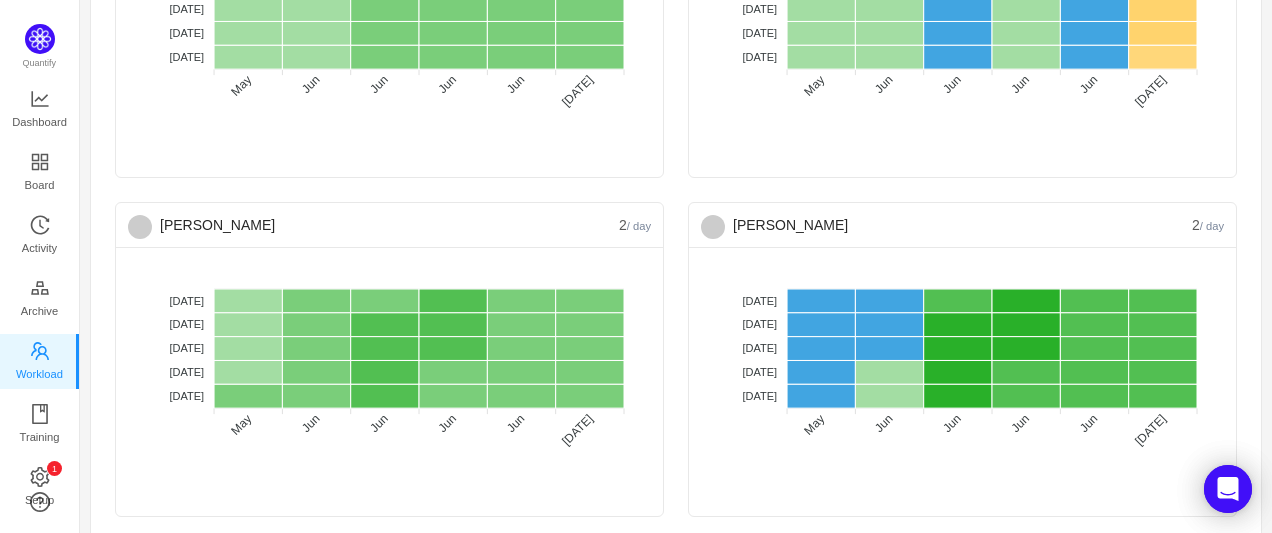 scroll, scrollTop: 1714, scrollLeft: 0, axis: vertical 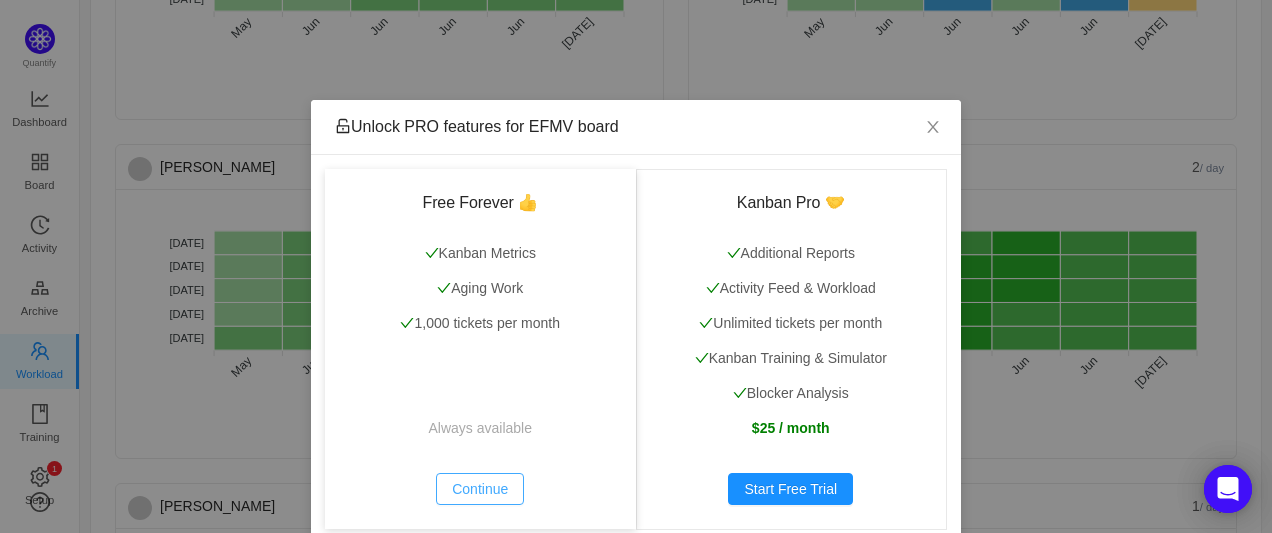 click on "Continue" at bounding box center [480, 489] 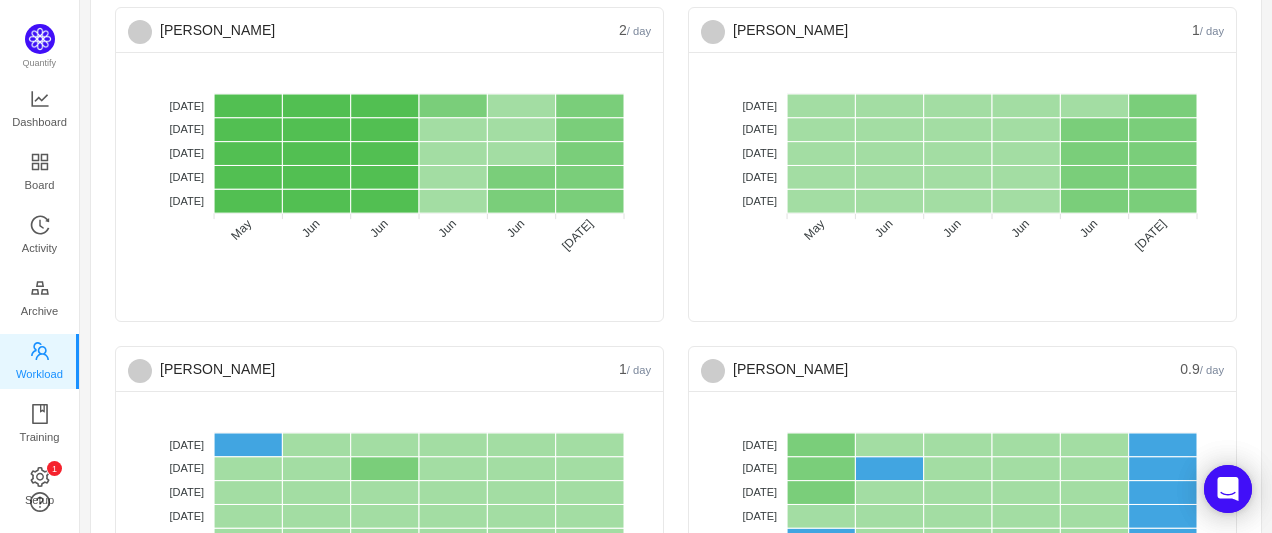 scroll, scrollTop: 2195, scrollLeft: 0, axis: vertical 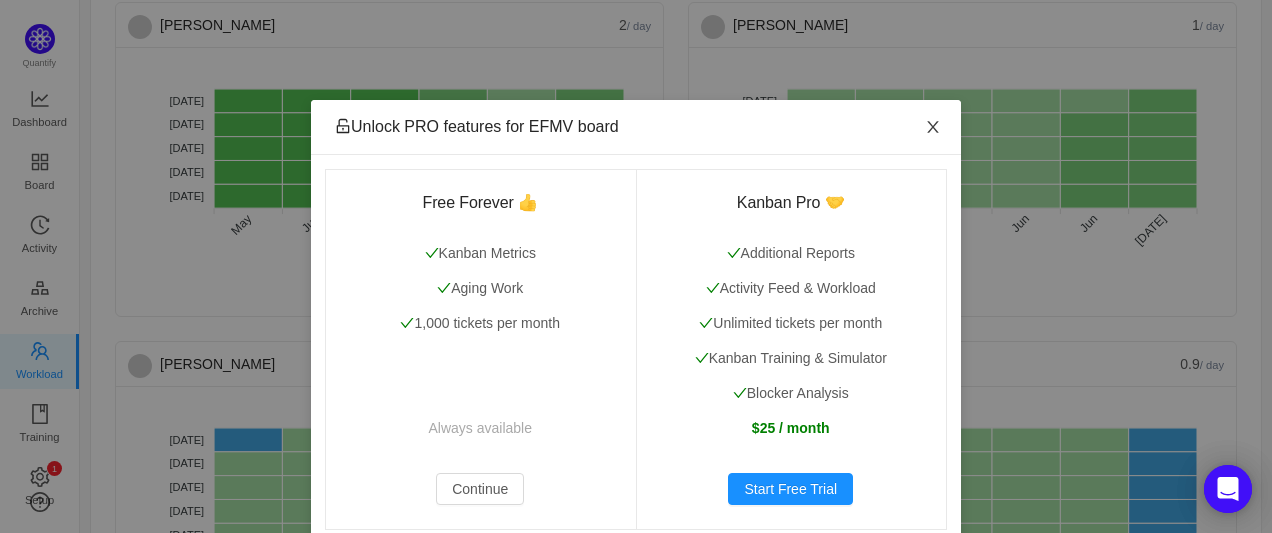 click 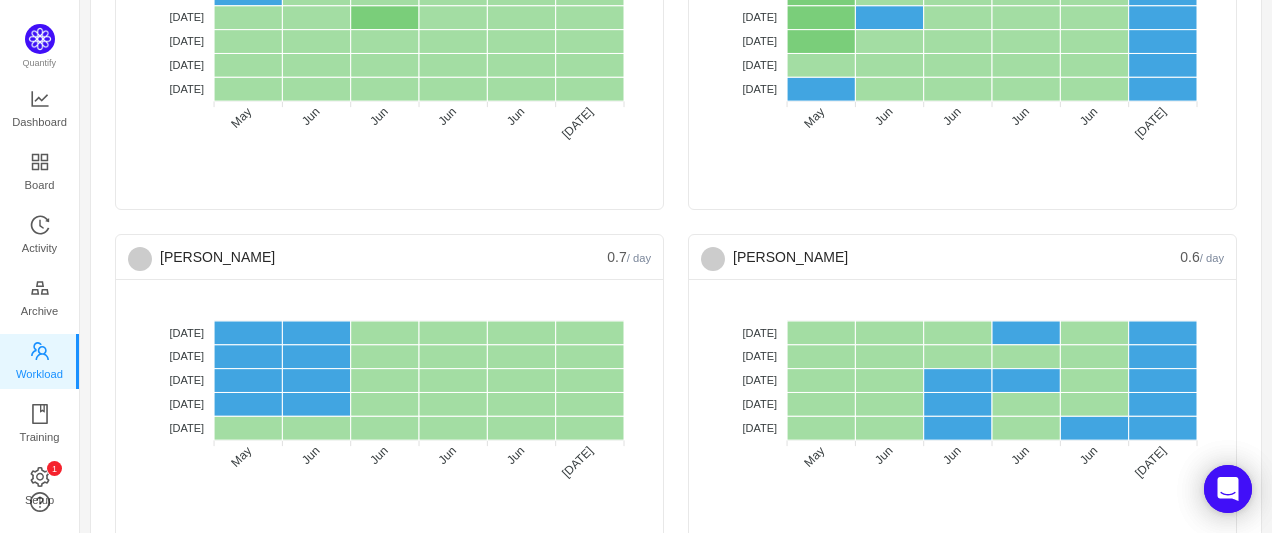scroll, scrollTop: 2827, scrollLeft: 0, axis: vertical 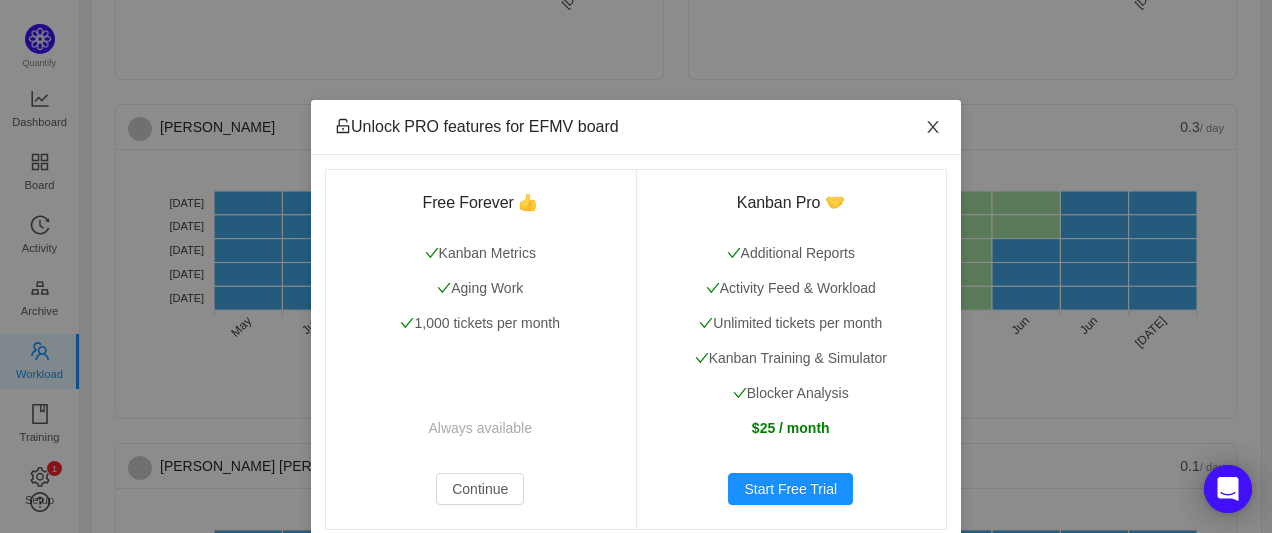 click 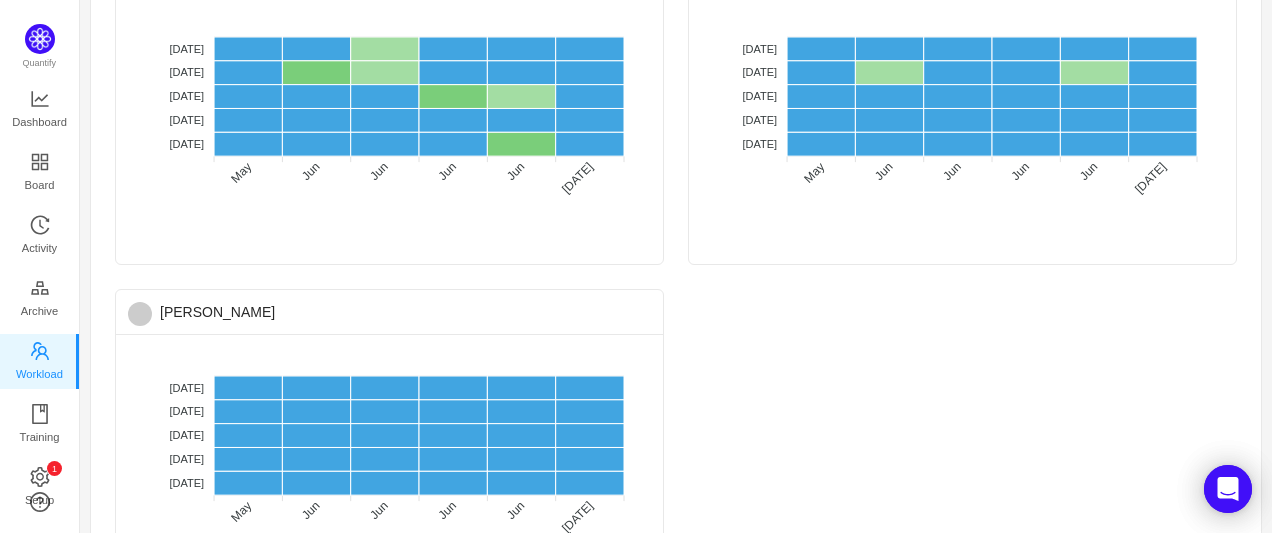 scroll, scrollTop: 3696, scrollLeft: 0, axis: vertical 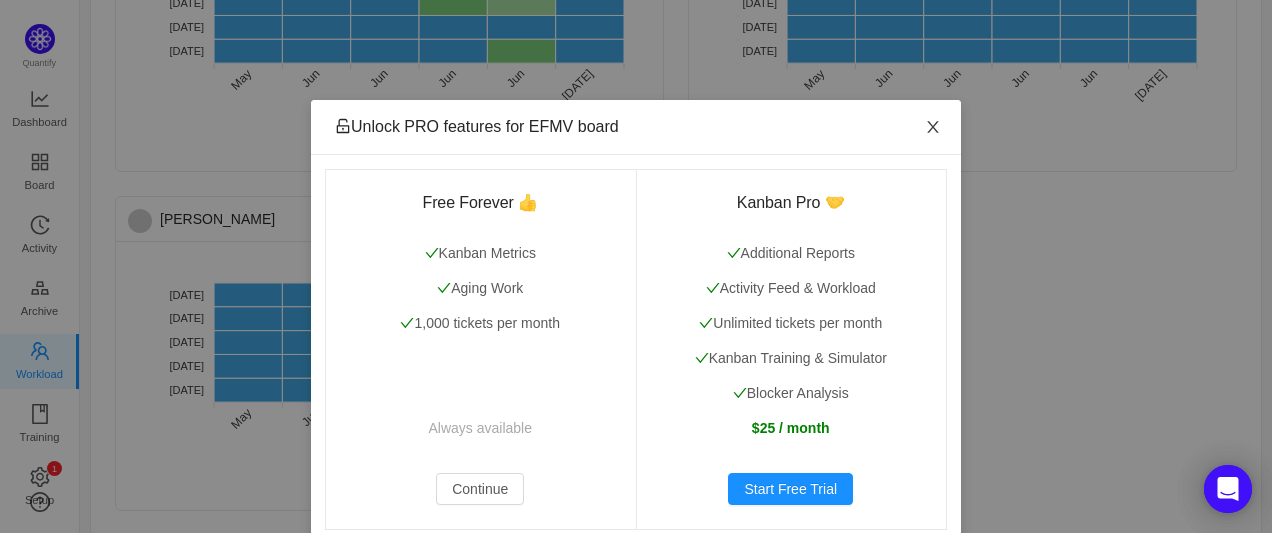 click 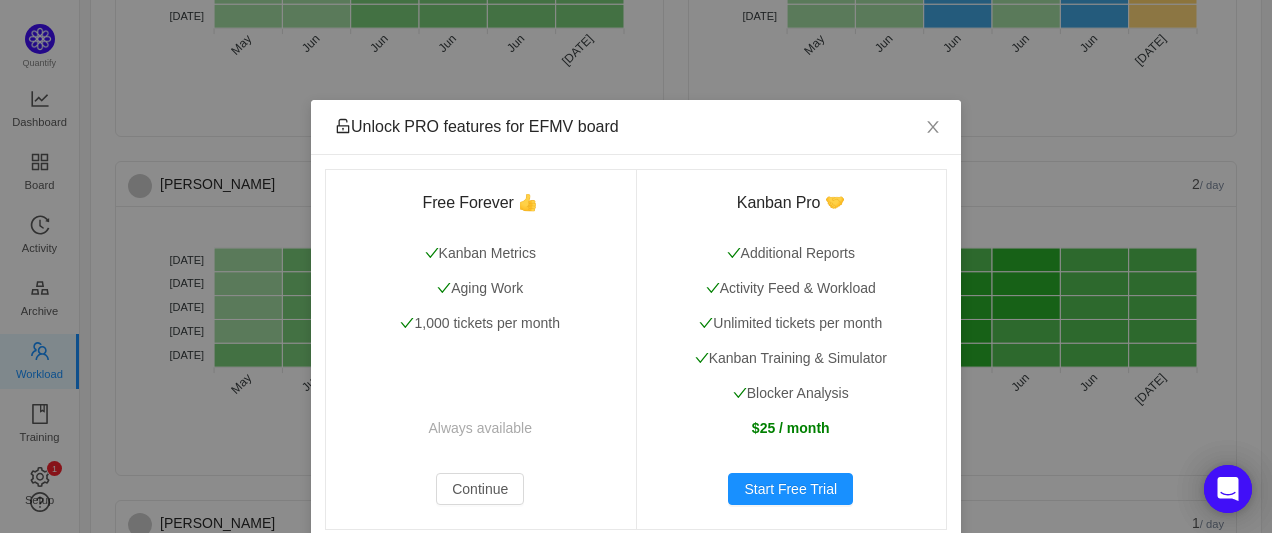 scroll, scrollTop: 1860, scrollLeft: 0, axis: vertical 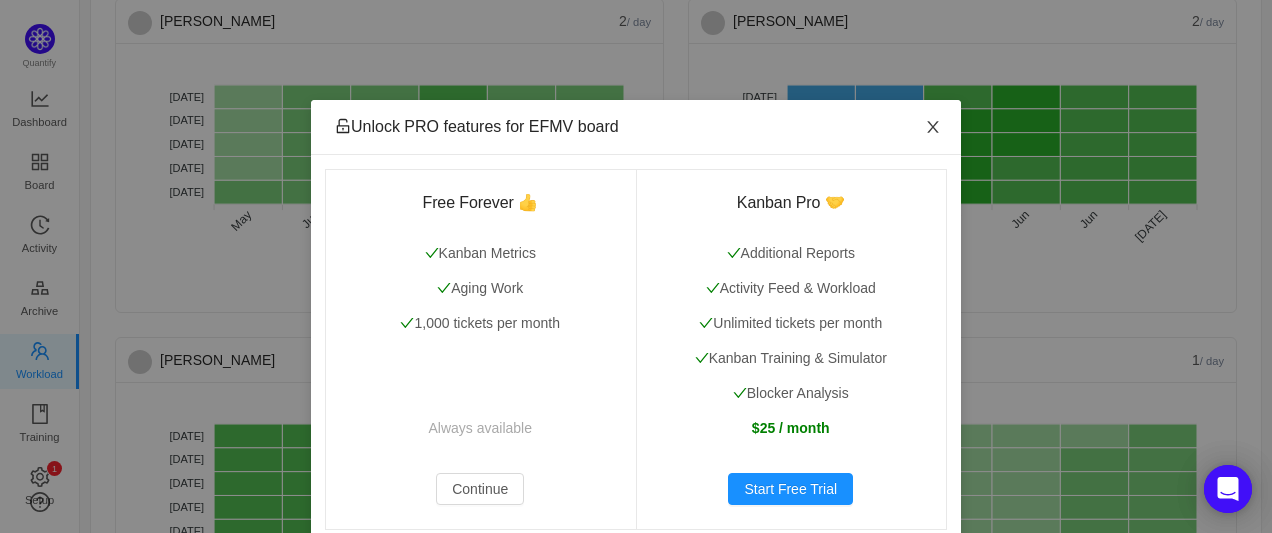 click 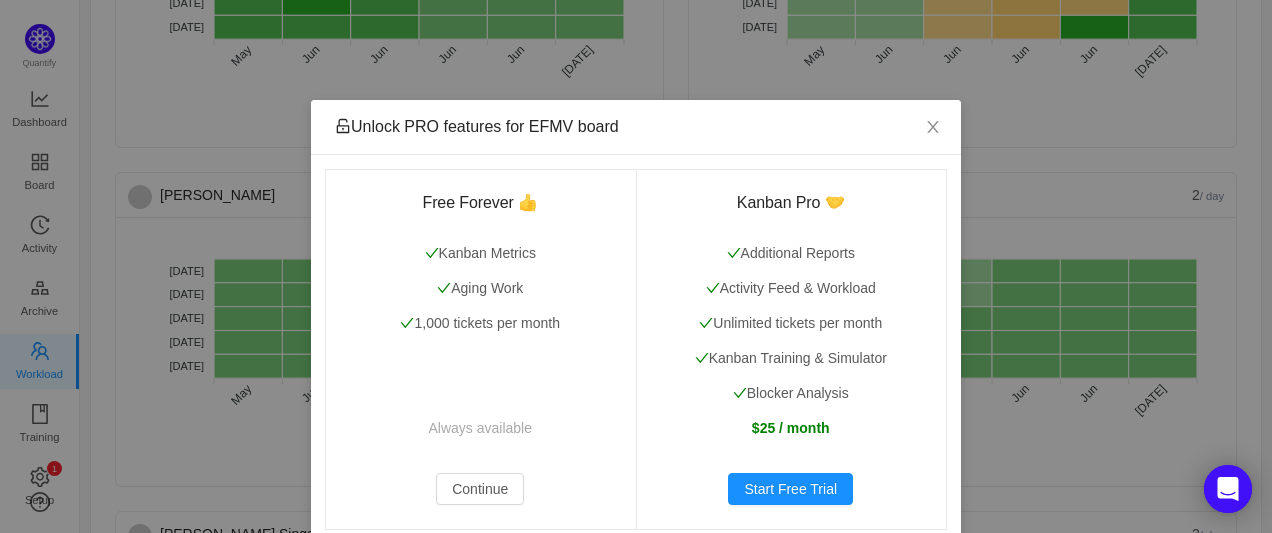 scroll, scrollTop: 985, scrollLeft: 0, axis: vertical 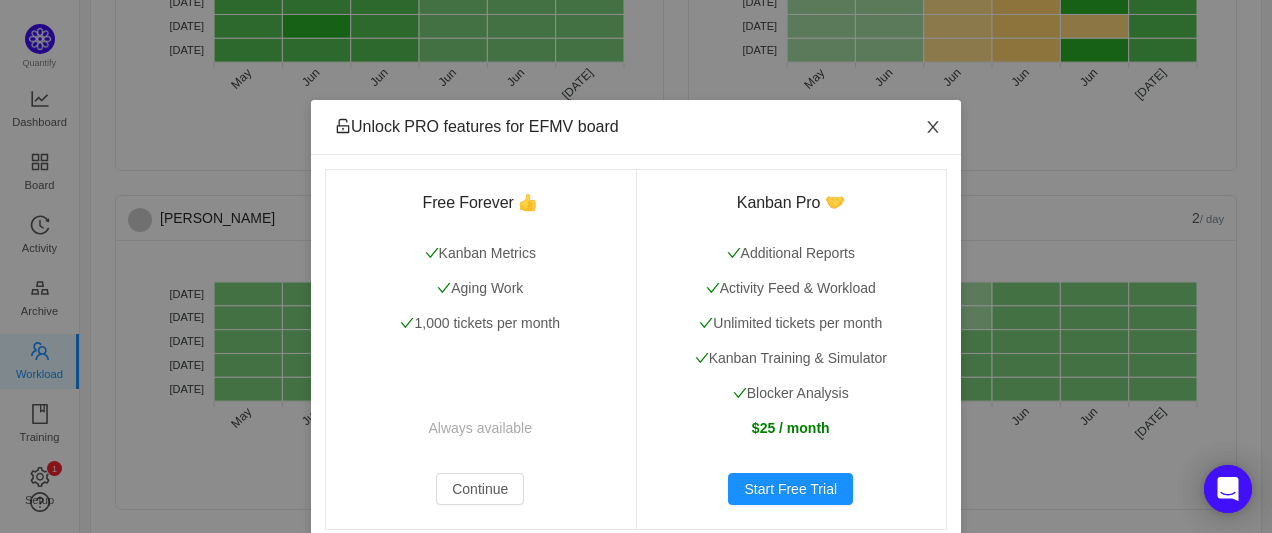 click at bounding box center (933, 128) 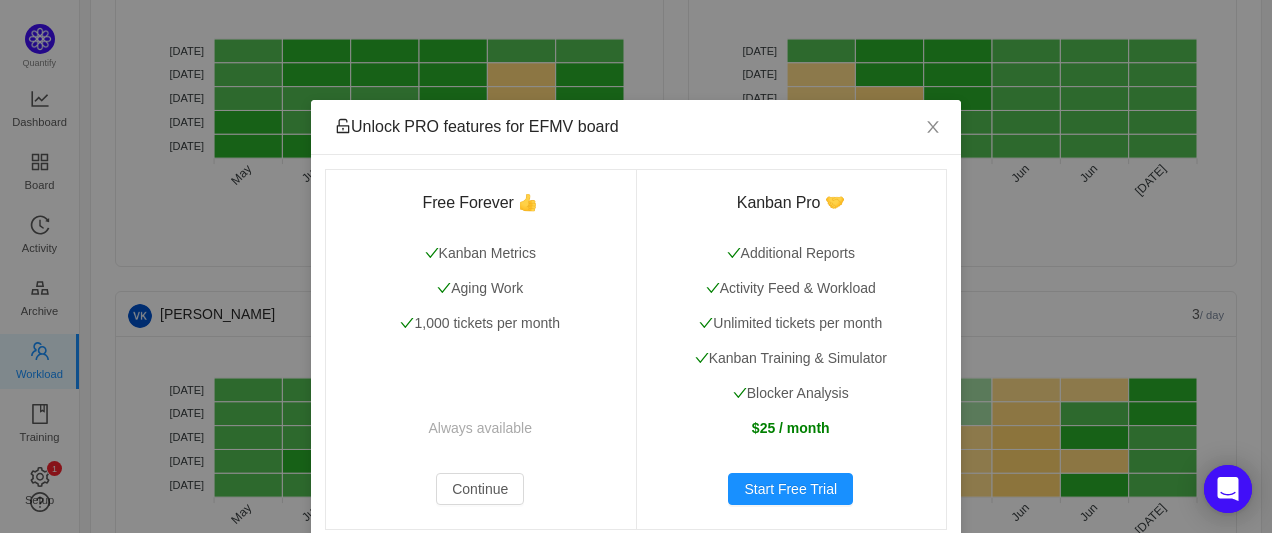 scroll, scrollTop: 544, scrollLeft: 0, axis: vertical 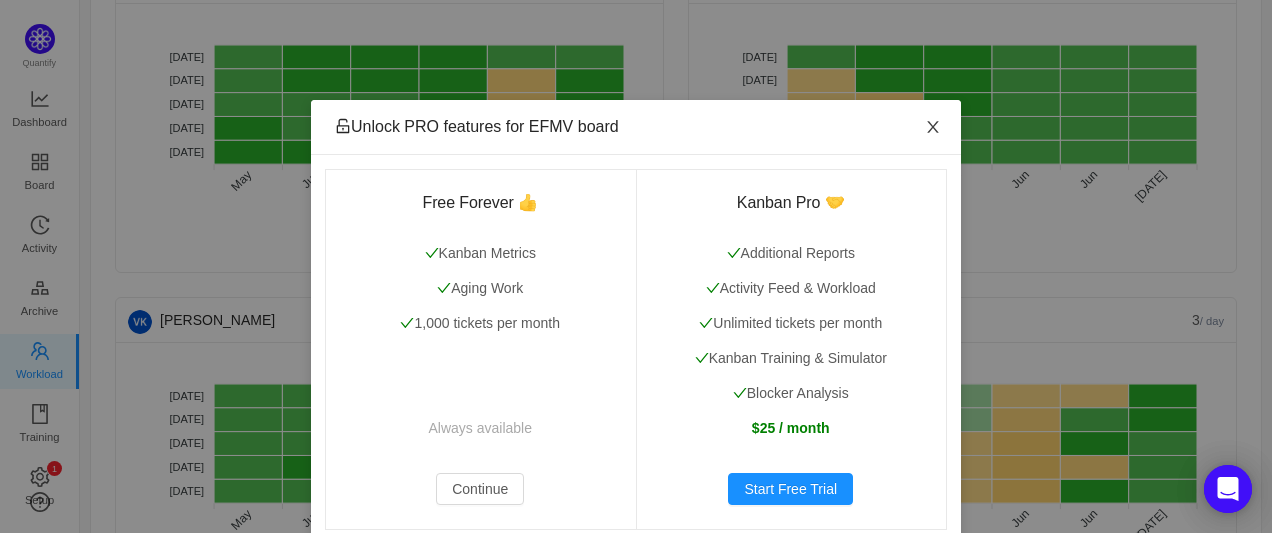 click 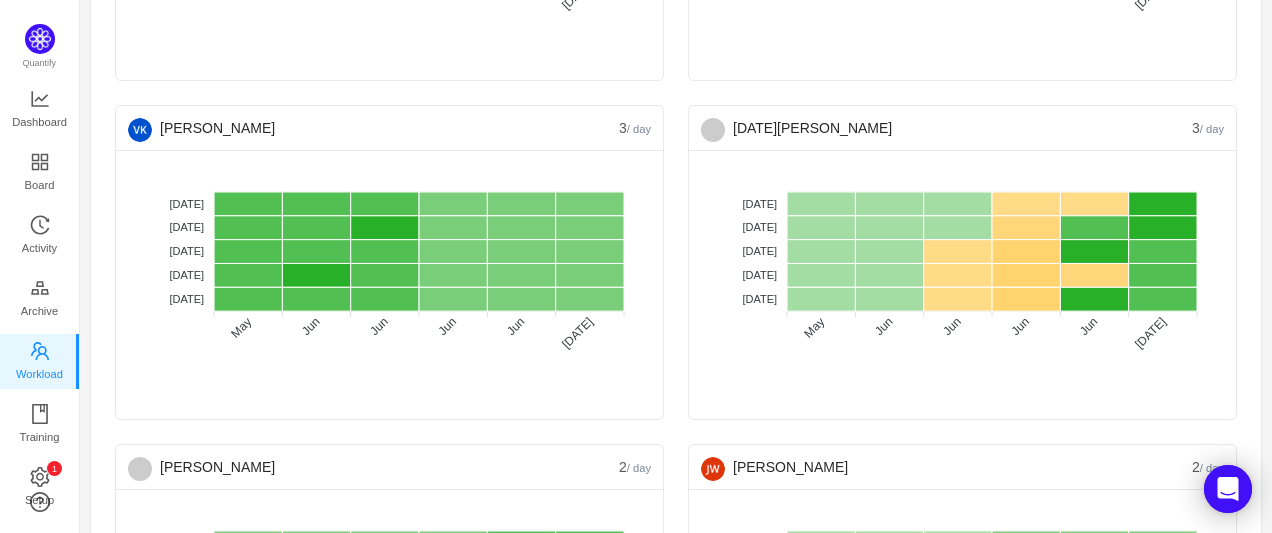 scroll, scrollTop: 742, scrollLeft: 0, axis: vertical 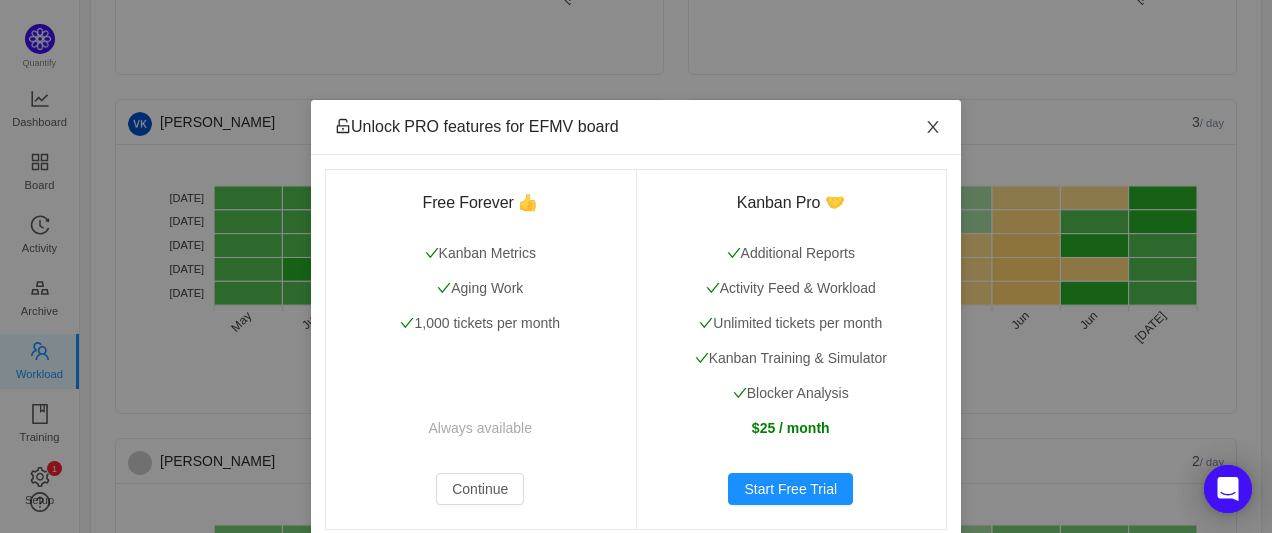 click 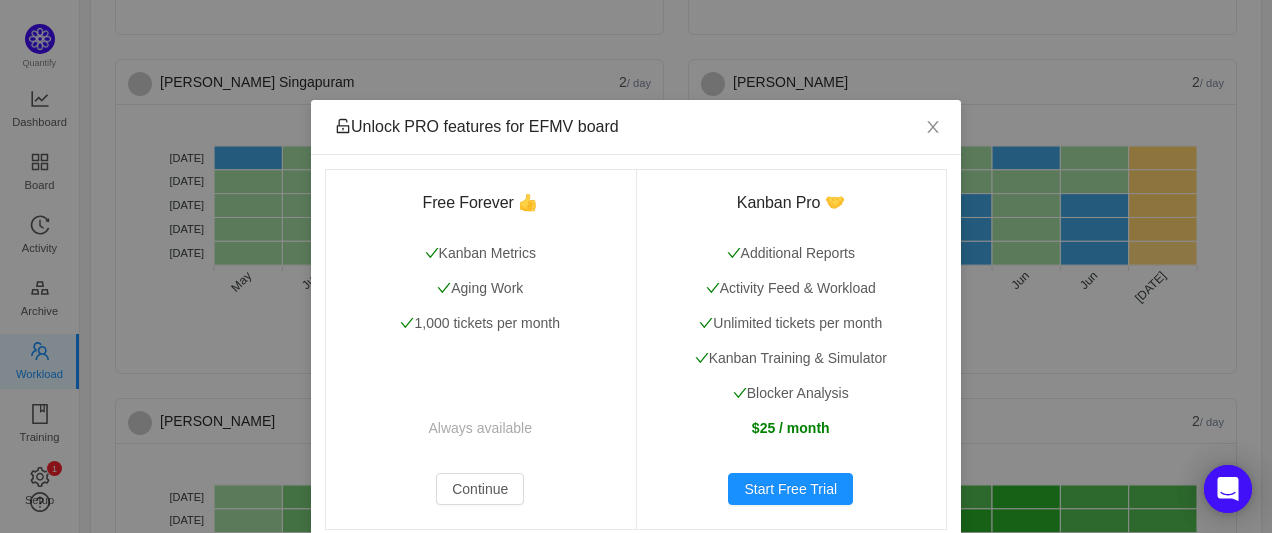scroll, scrollTop: 1472, scrollLeft: 0, axis: vertical 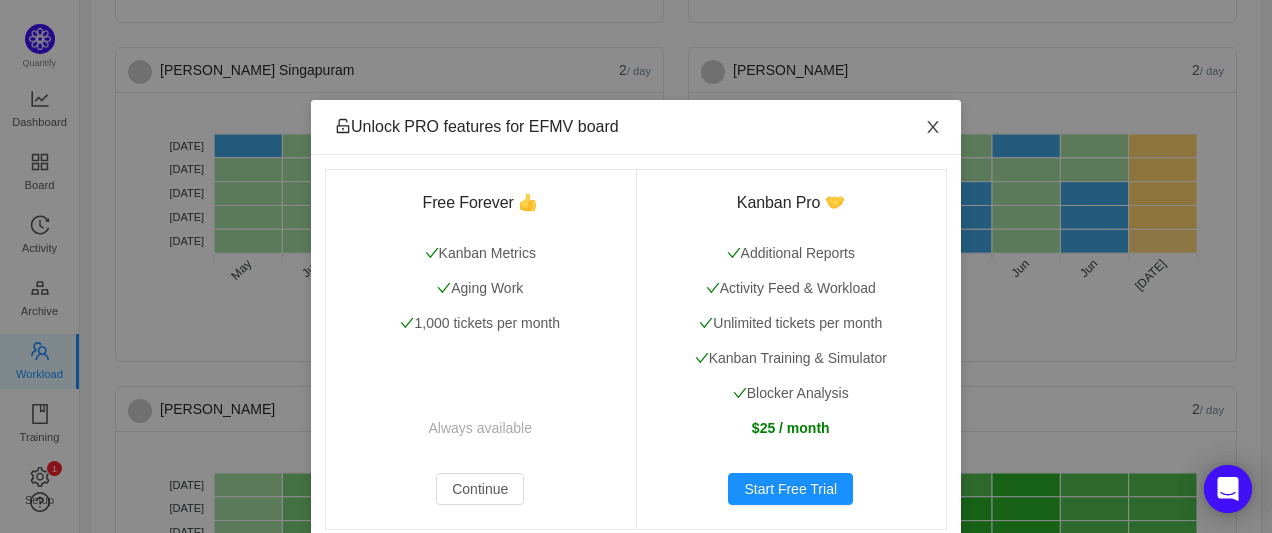 click 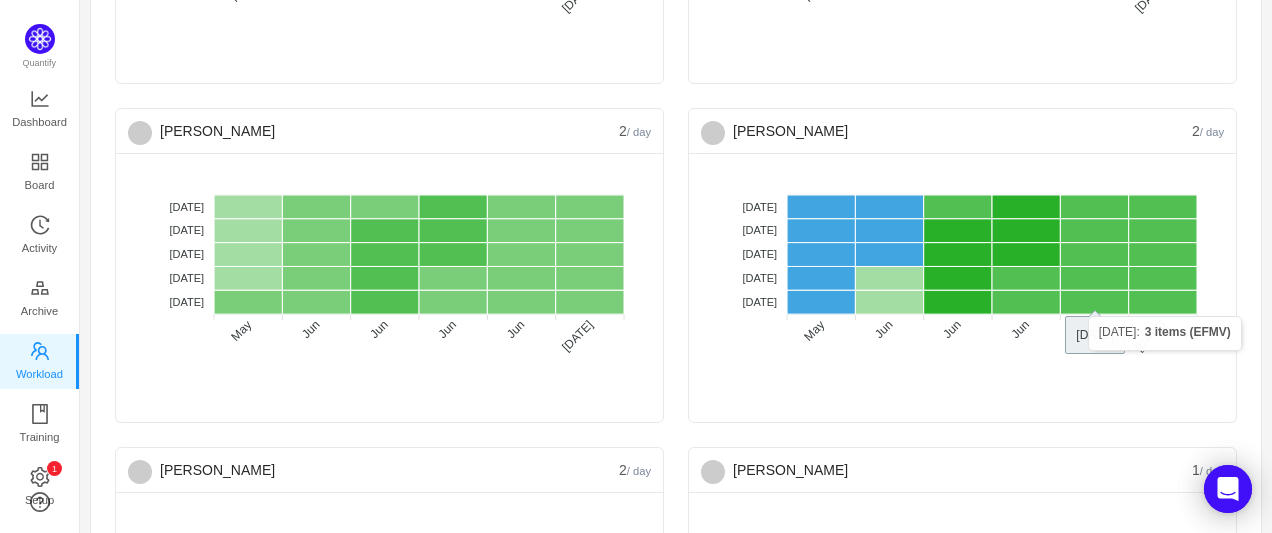 scroll, scrollTop: 1808, scrollLeft: 0, axis: vertical 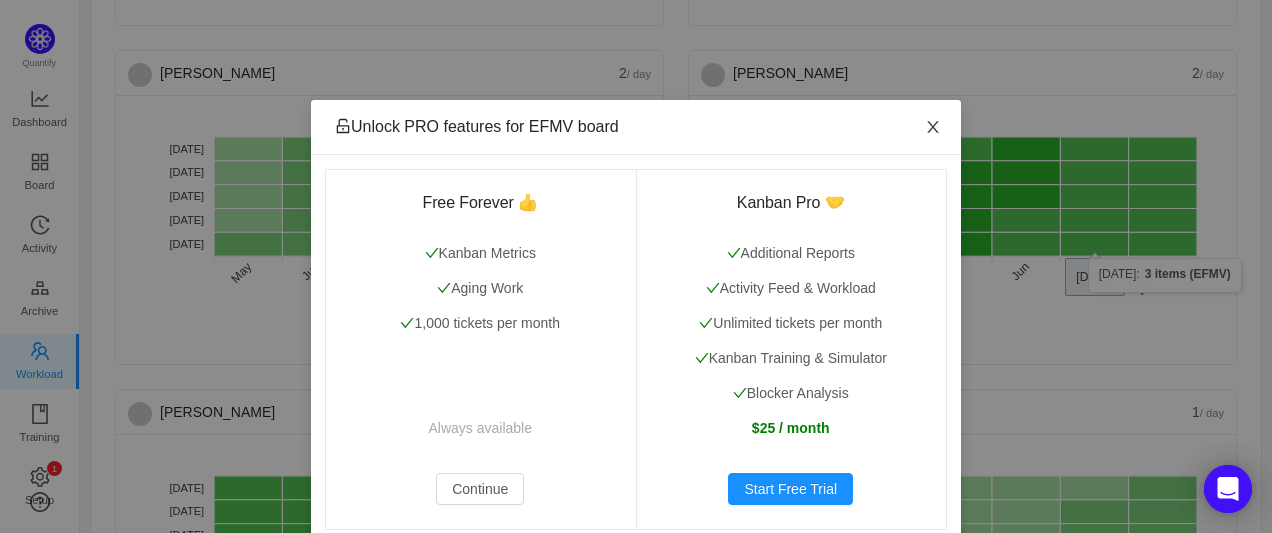 click 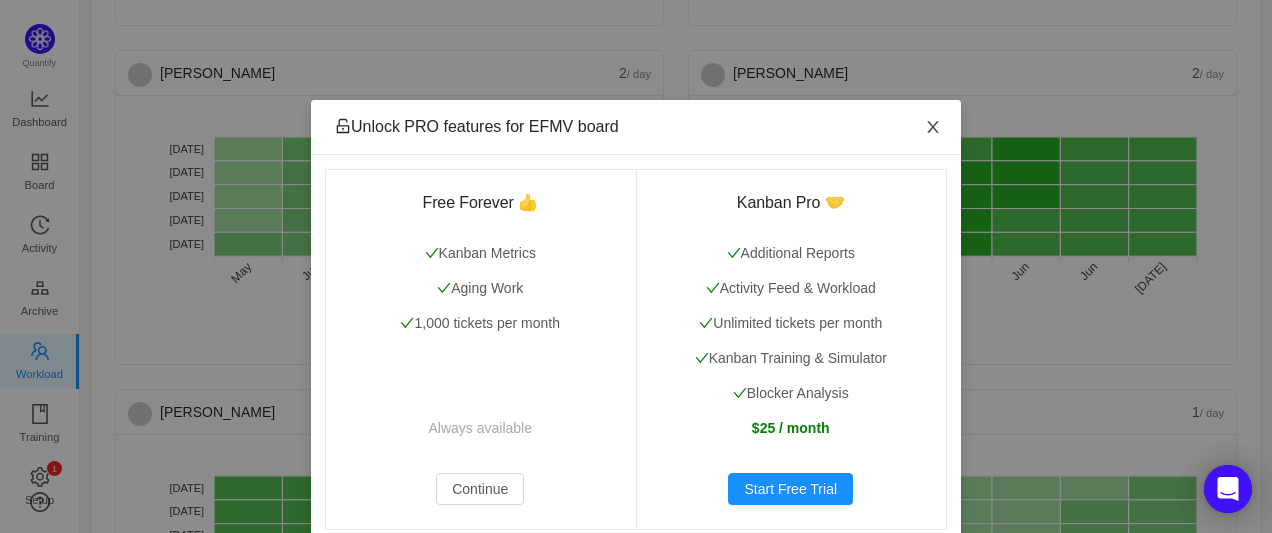 click 